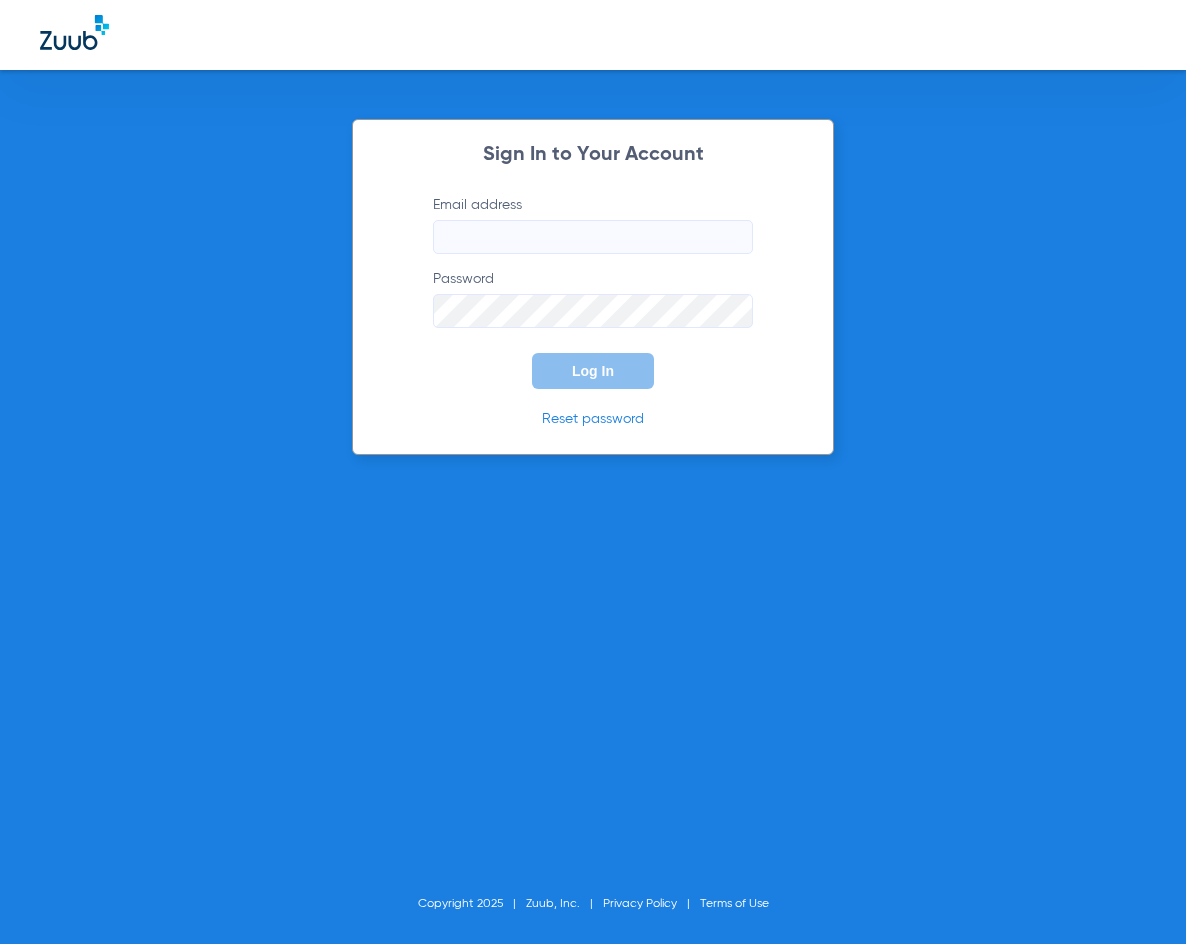 scroll, scrollTop: 0, scrollLeft: 0, axis: both 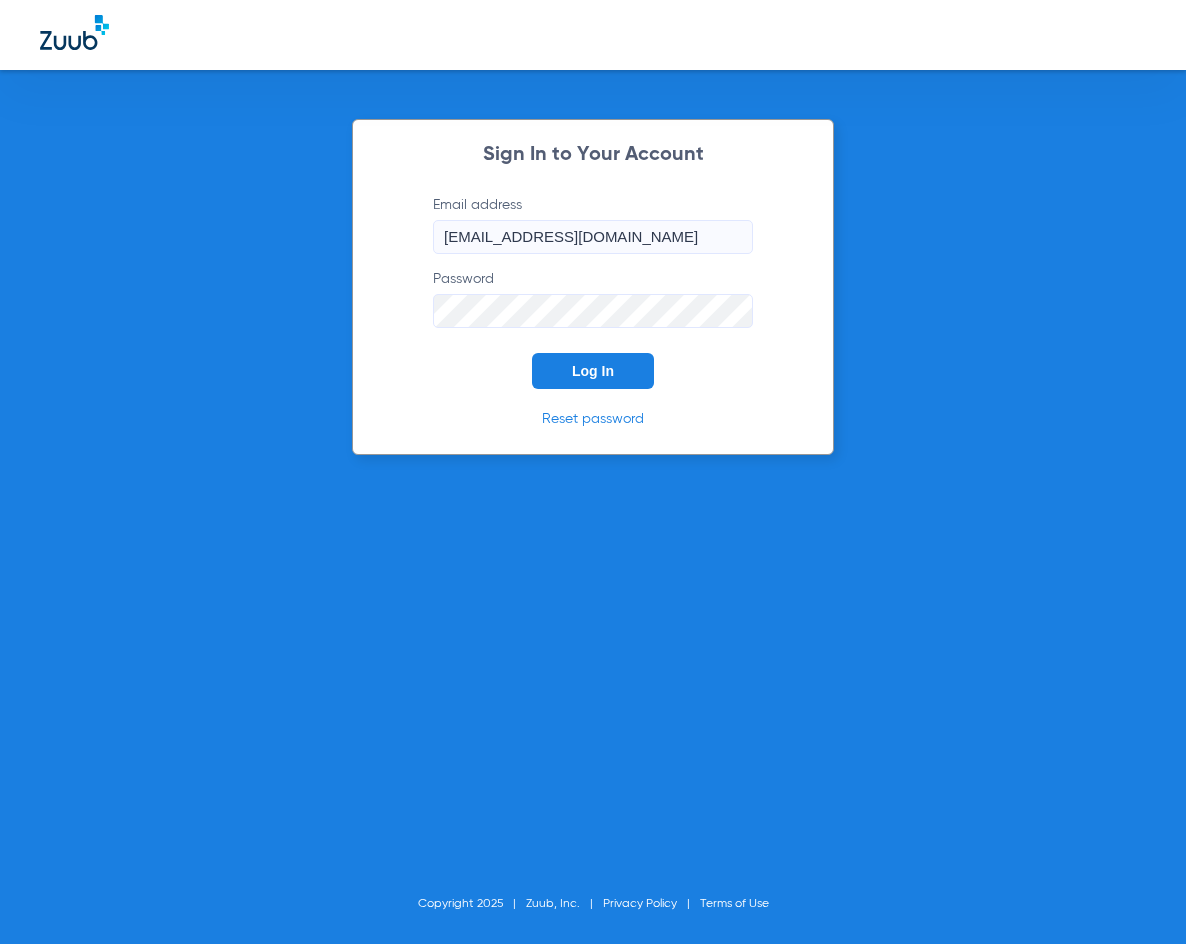 click on "Log In" 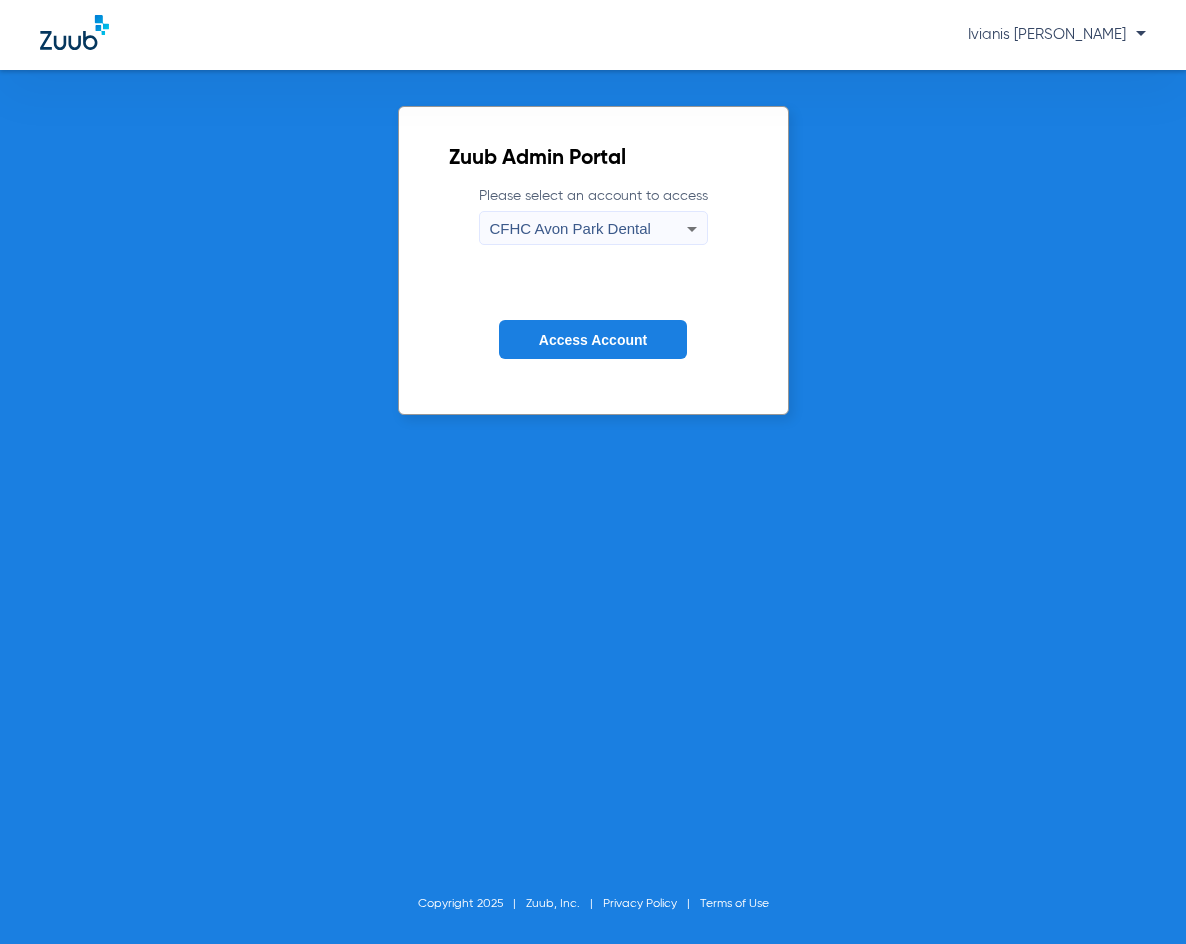 click on "CFHC Avon Park Dental" at bounding box center [570, 228] 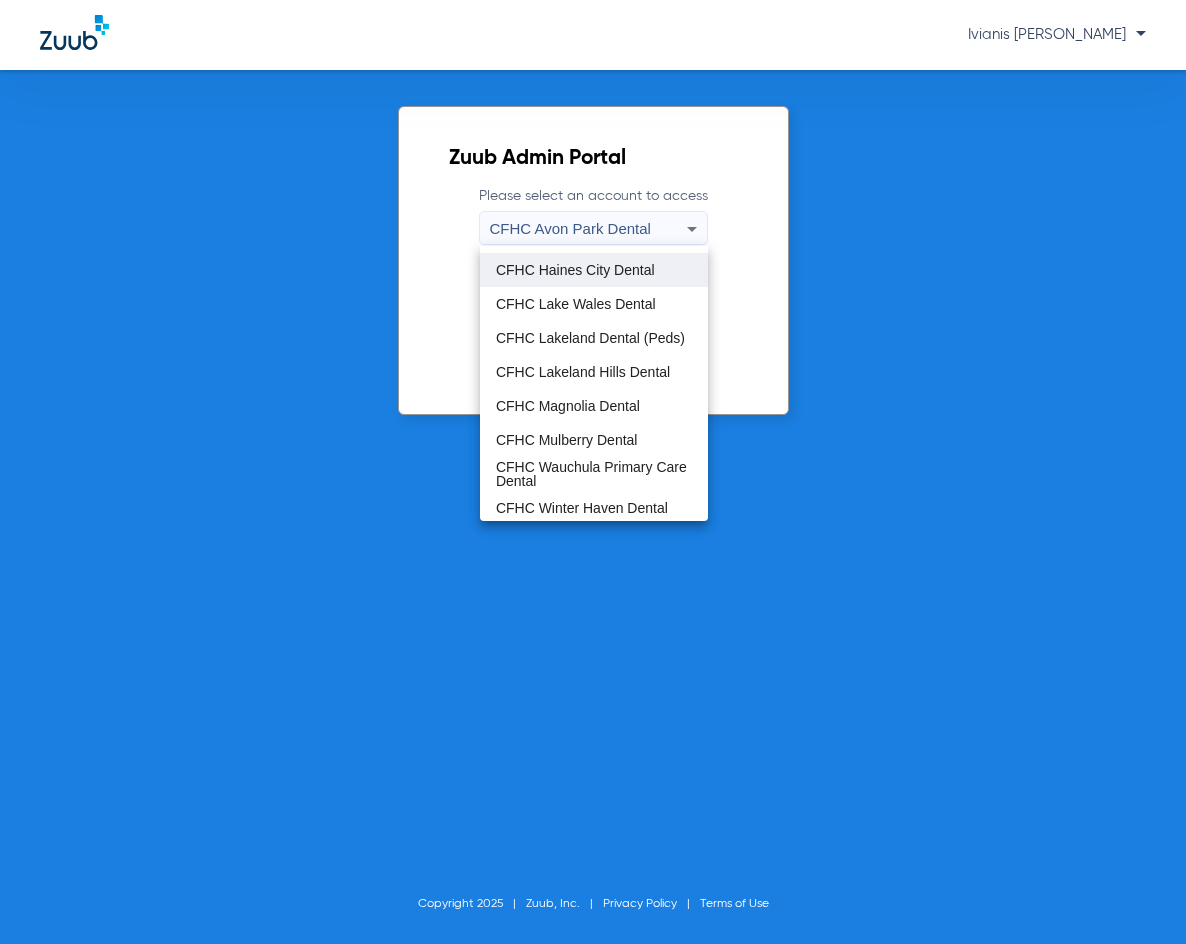 scroll, scrollTop: 133, scrollLeft: 0, axis: vertical 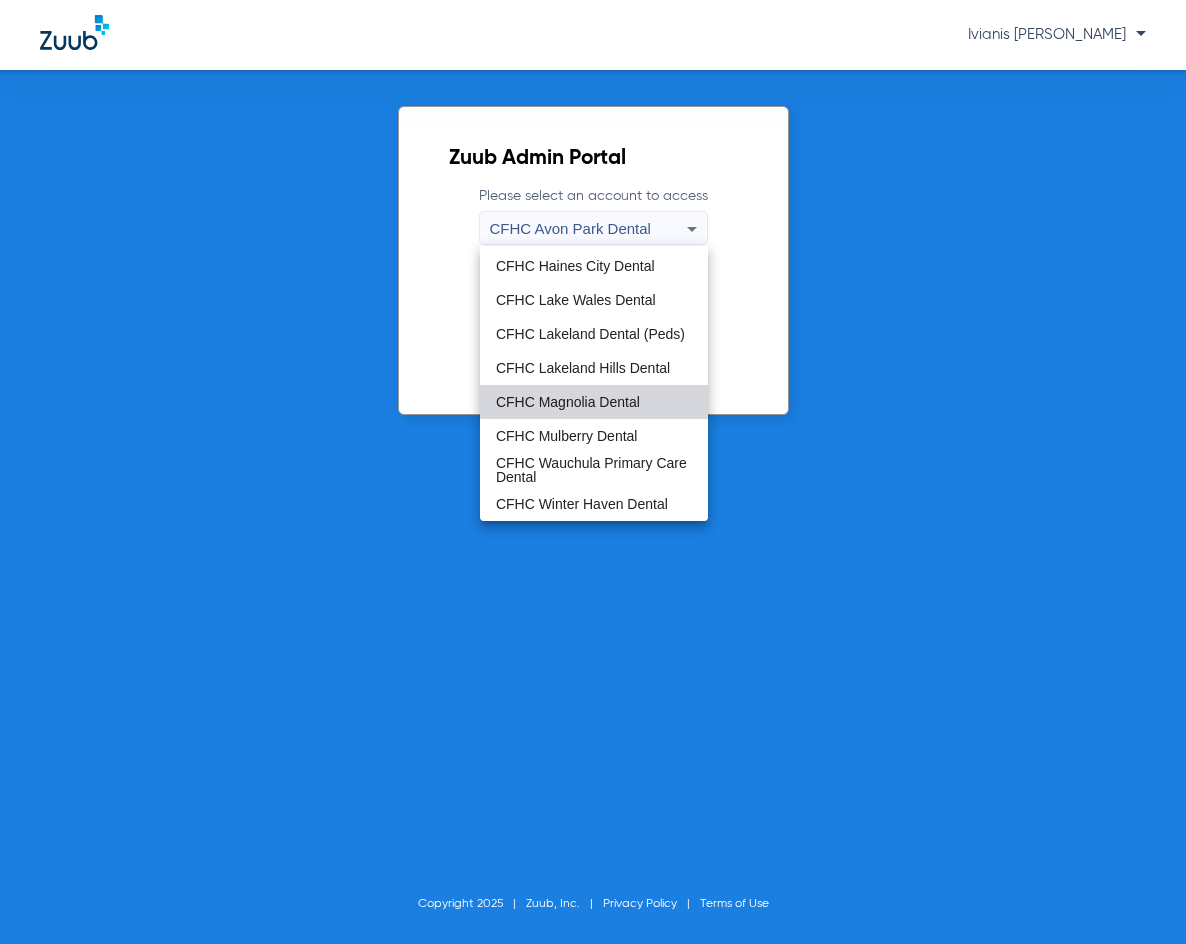 click on "CFHC Magnolia Dental" at bounding box center (594, 402) 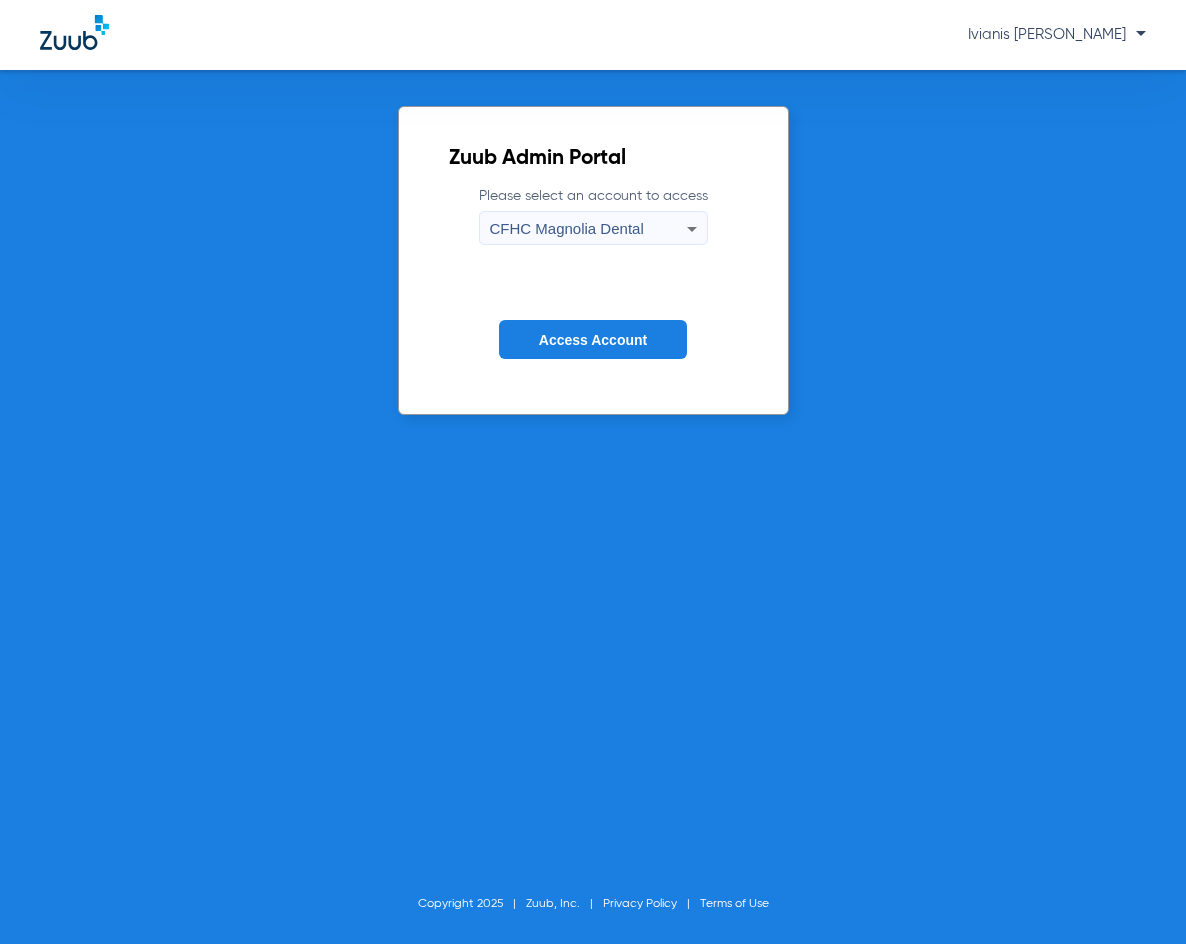 click on "Access Account" 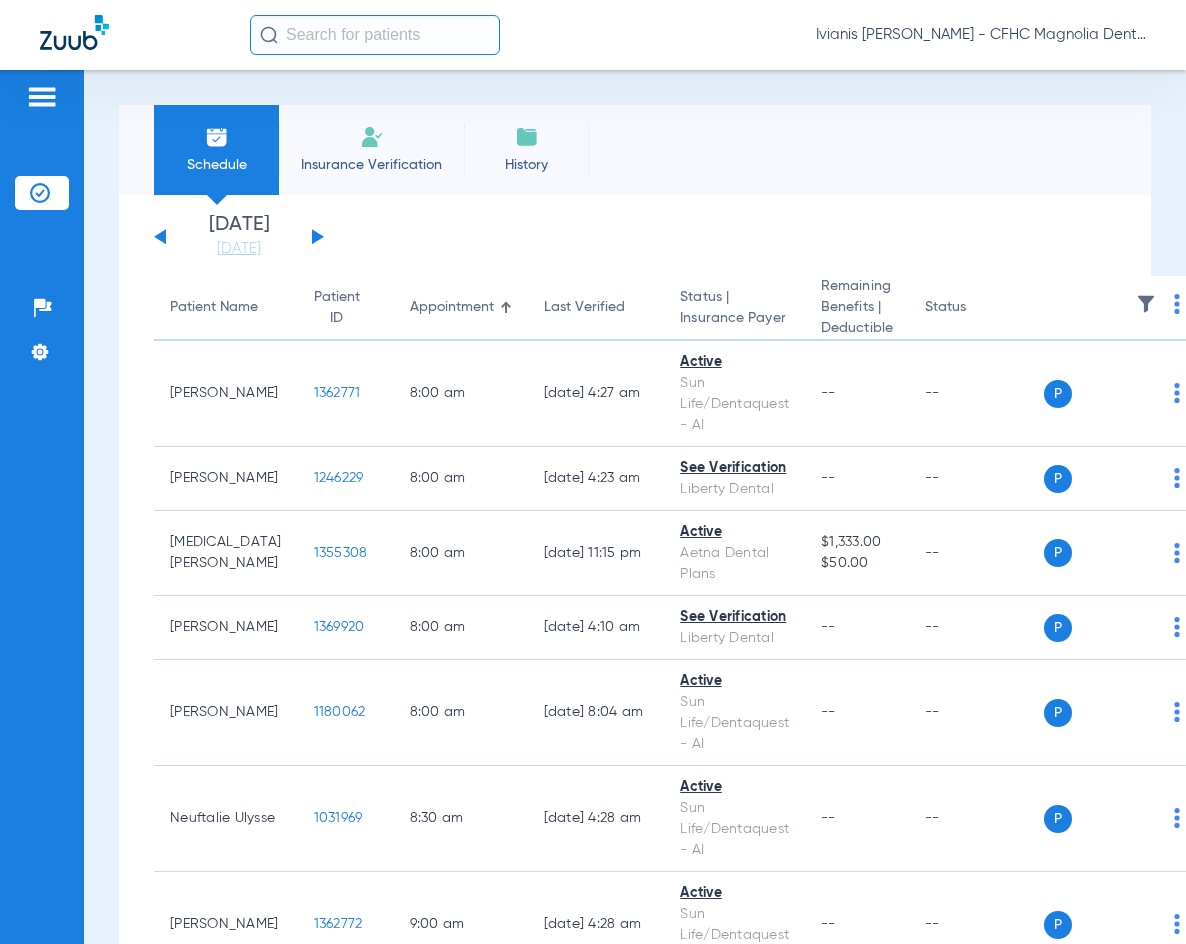 click on "Schedule Insurance Verification History  Last Appt. Sync Time:   [DATE] - 08:19 AM" 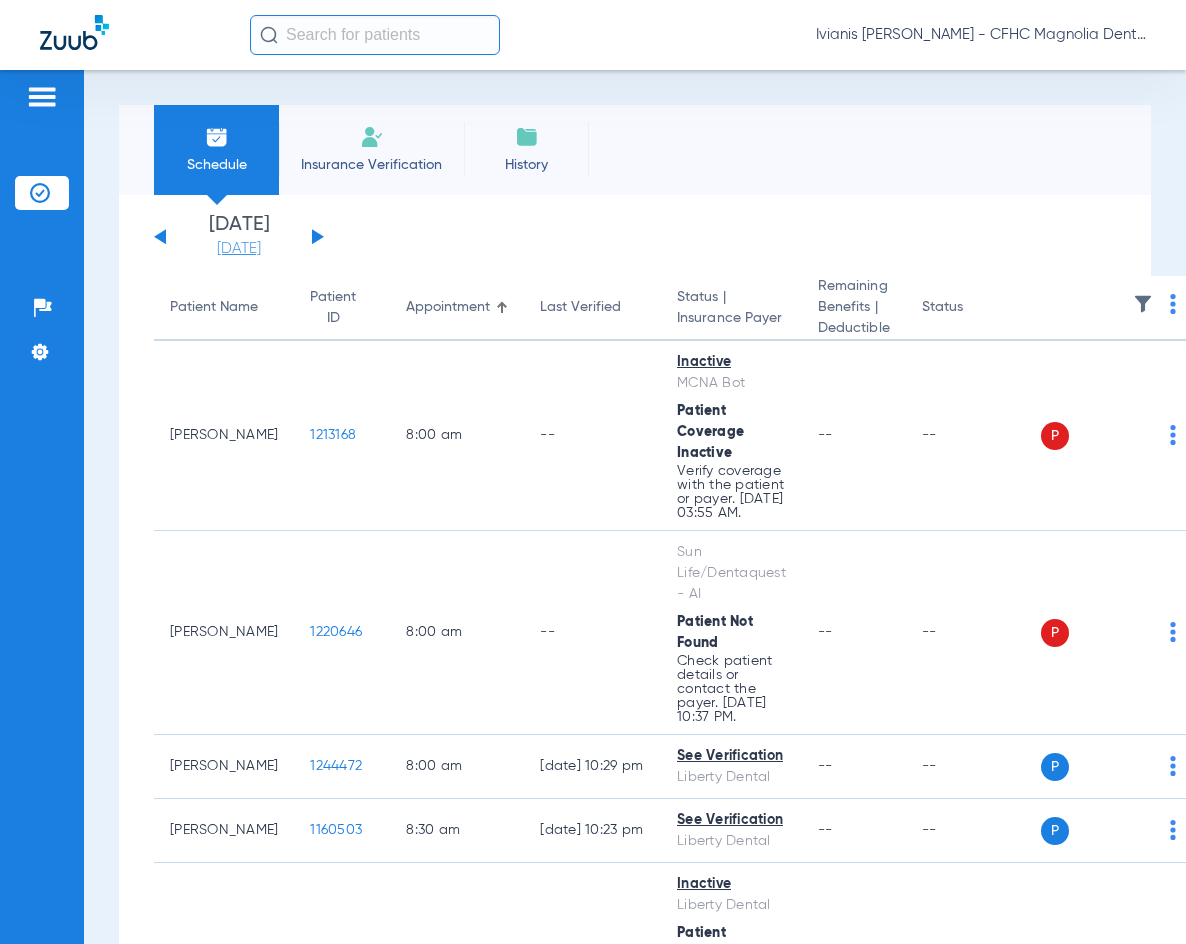 click on "[DATE]" 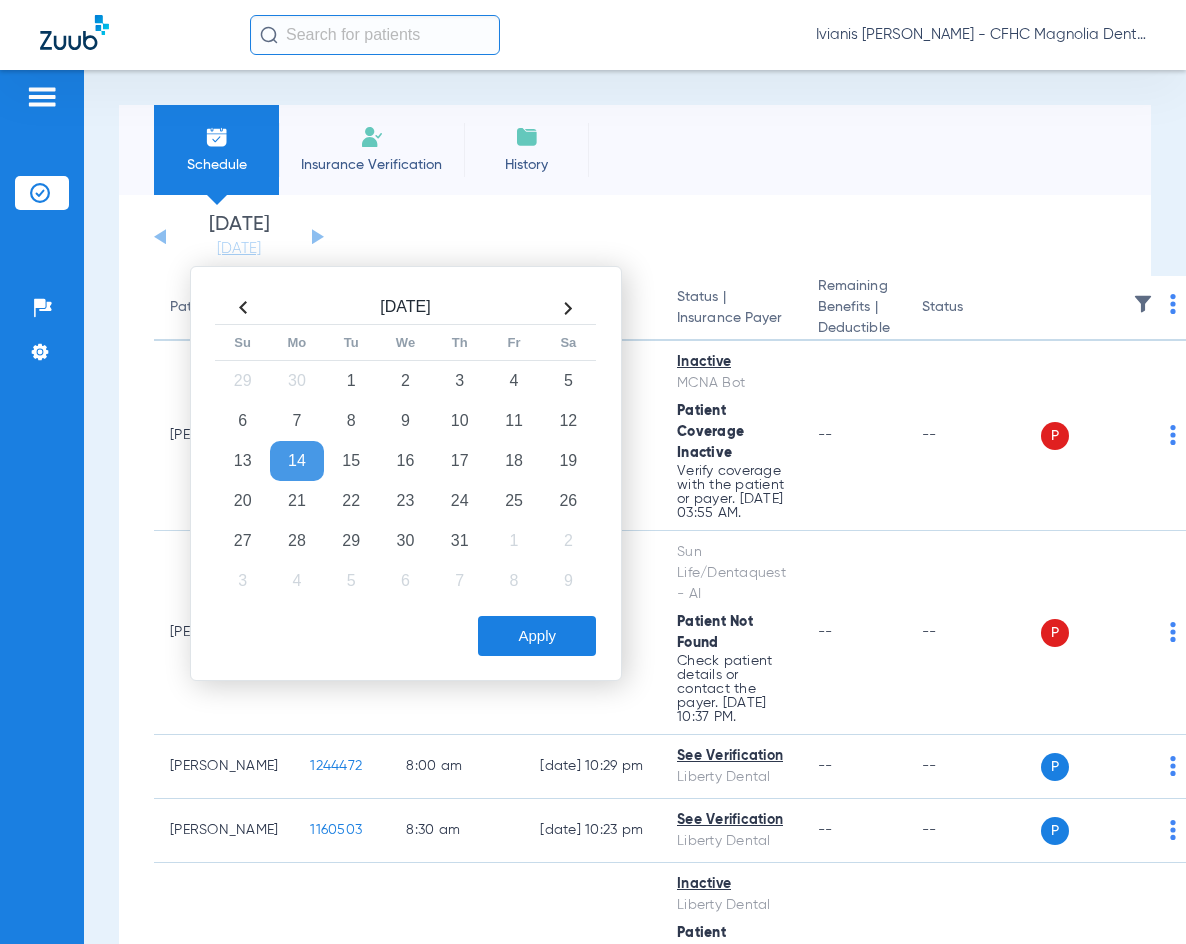 click on "[DATE]   [DATE]   [DATE]   [DATE]   [DATE]   [DATE]   [DATE]   [DATE]   [DATE]   [DATE]   [DATE]   [DATE]   [DATE]   [DATE]   [DATE]   [DATE]   [DATE]   [DATE]   [DATE]   [DATE]   [DATE]   [DATE]   [DATE]   [DATE]   [DATE]   [DATE]   [DATE]   [DATE]   [DATE]   [DATE]   [DATE]   [DATE]   [DATE]   [DATE]   [DATE]   [DATE]   [DATE]   [DATE]   [DATE]   [DATE]   [DATE]   [DATE]   [DATE]   [DATE]  Su Mo" 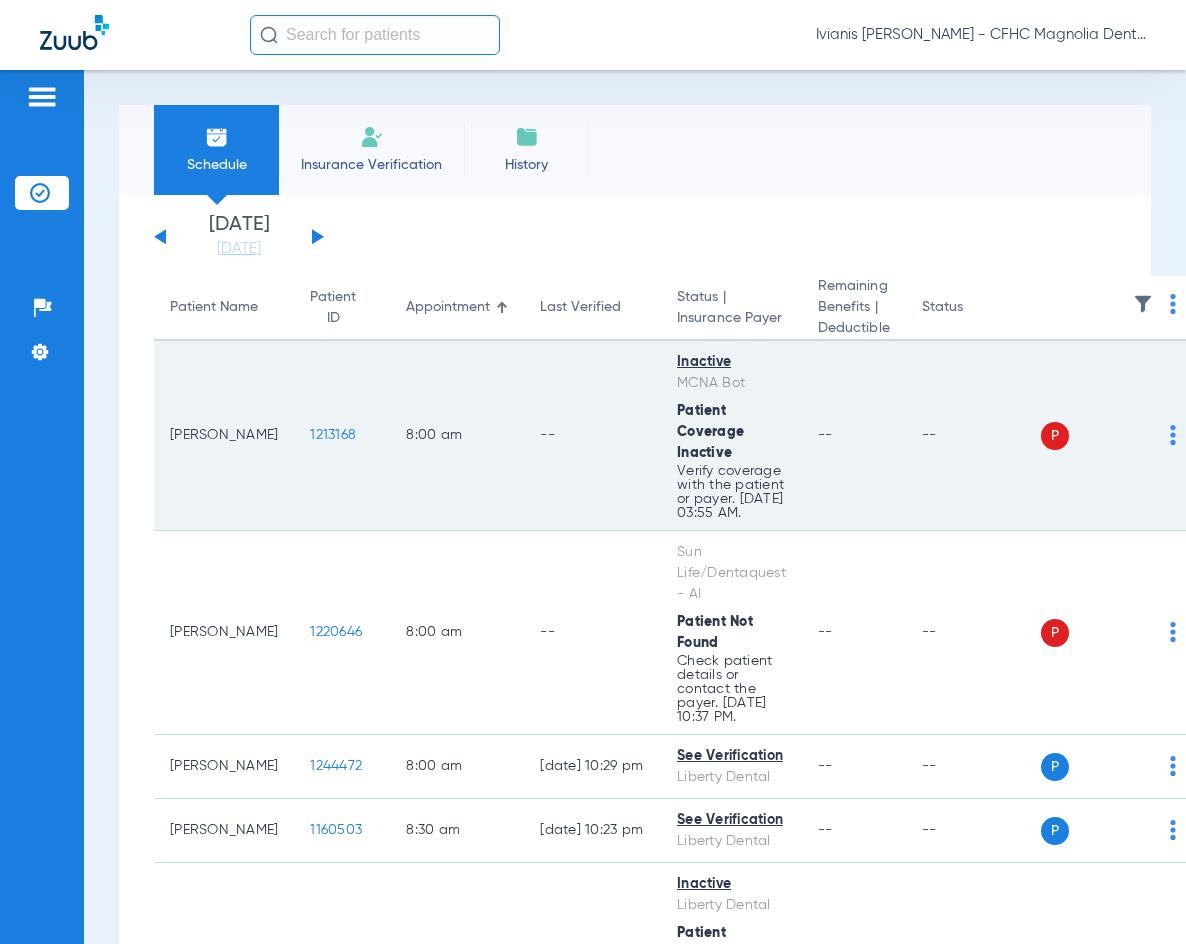 click on "1213168" 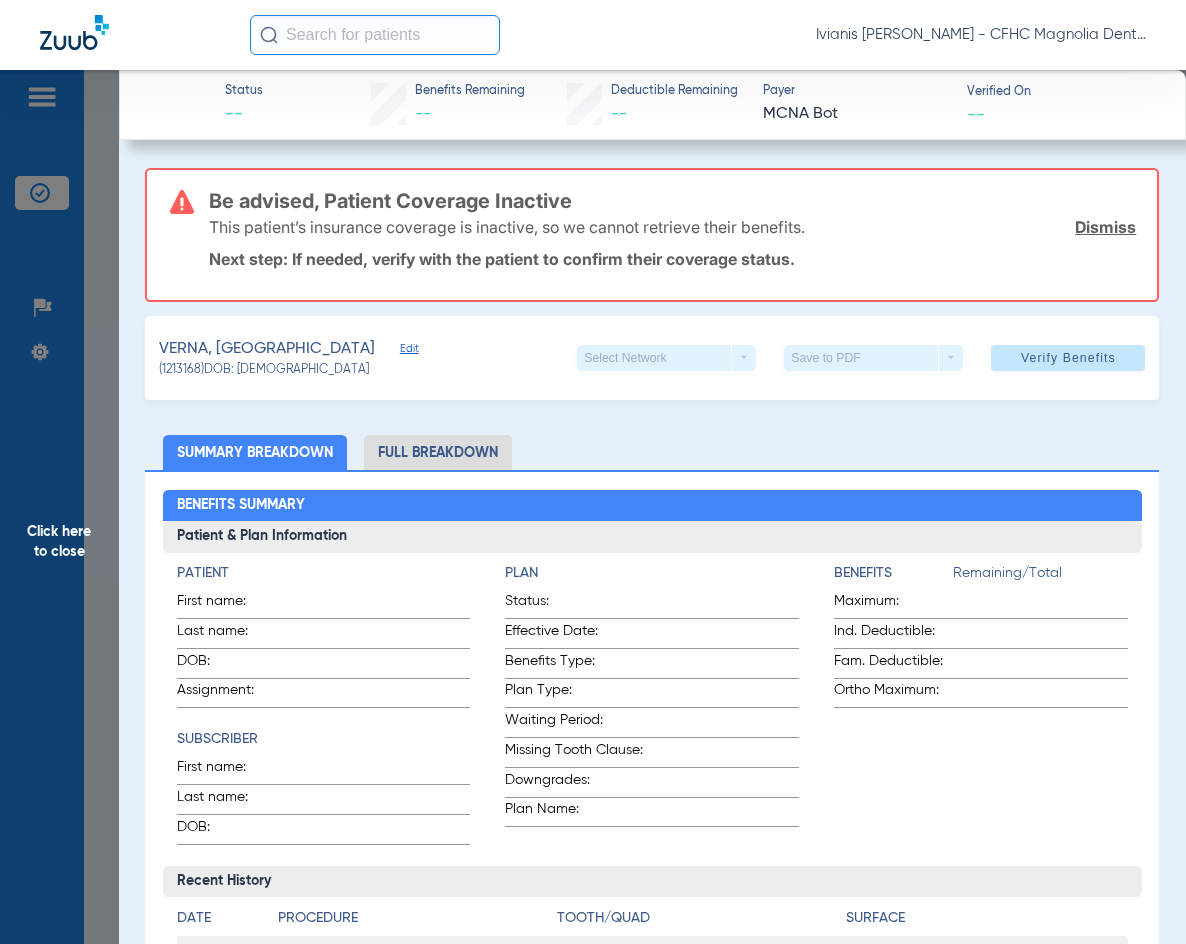 click on "Edit" 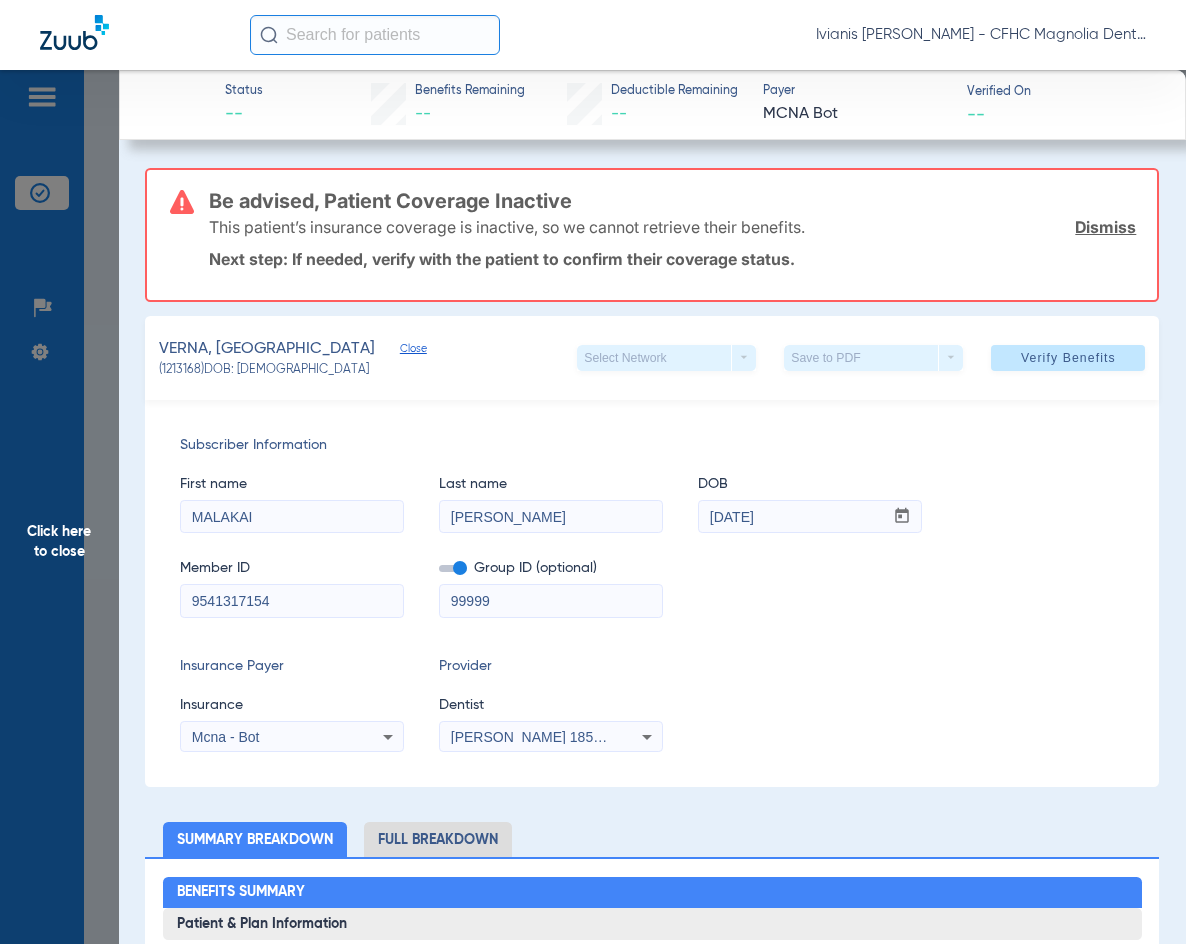 click on "9541317154" at bounding box center [292, 601] 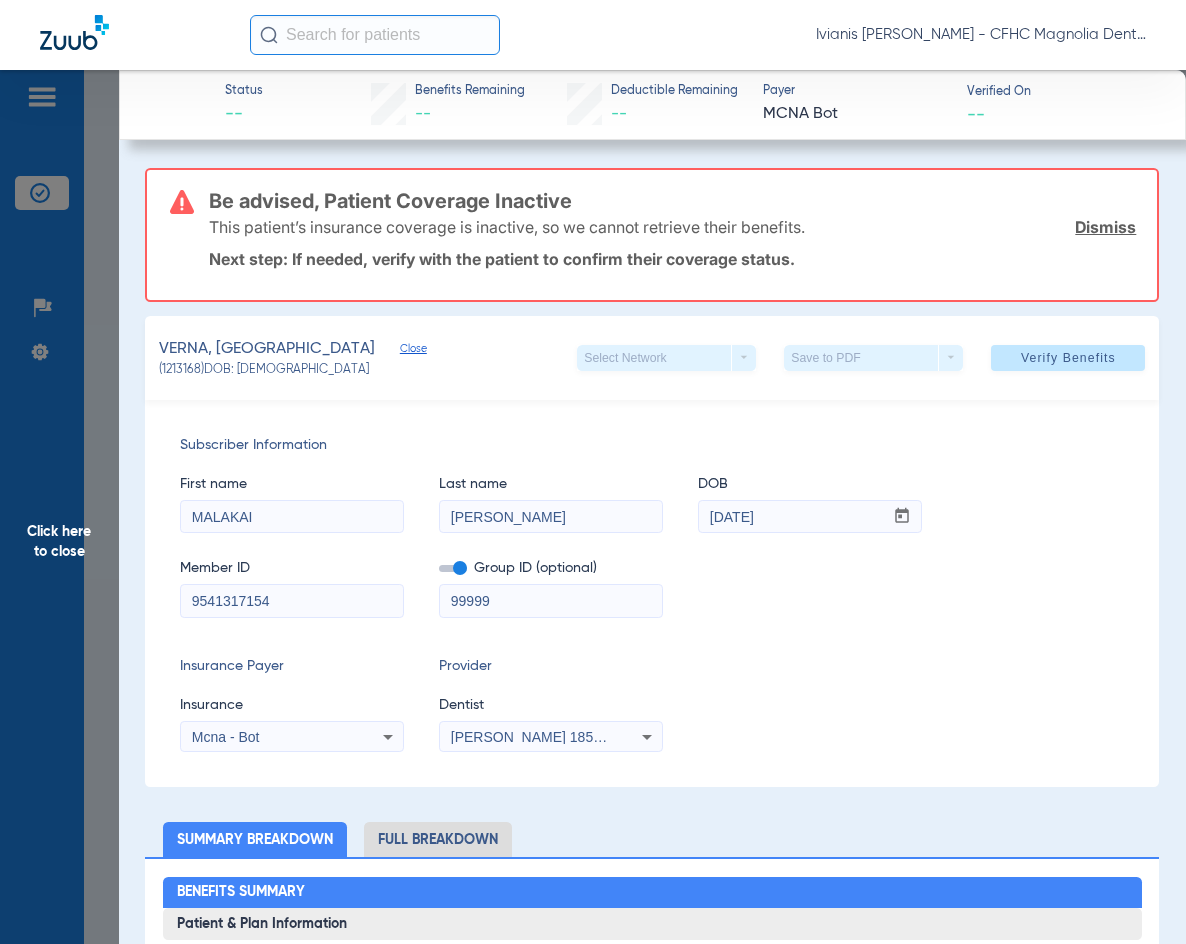 paste on "127536047" 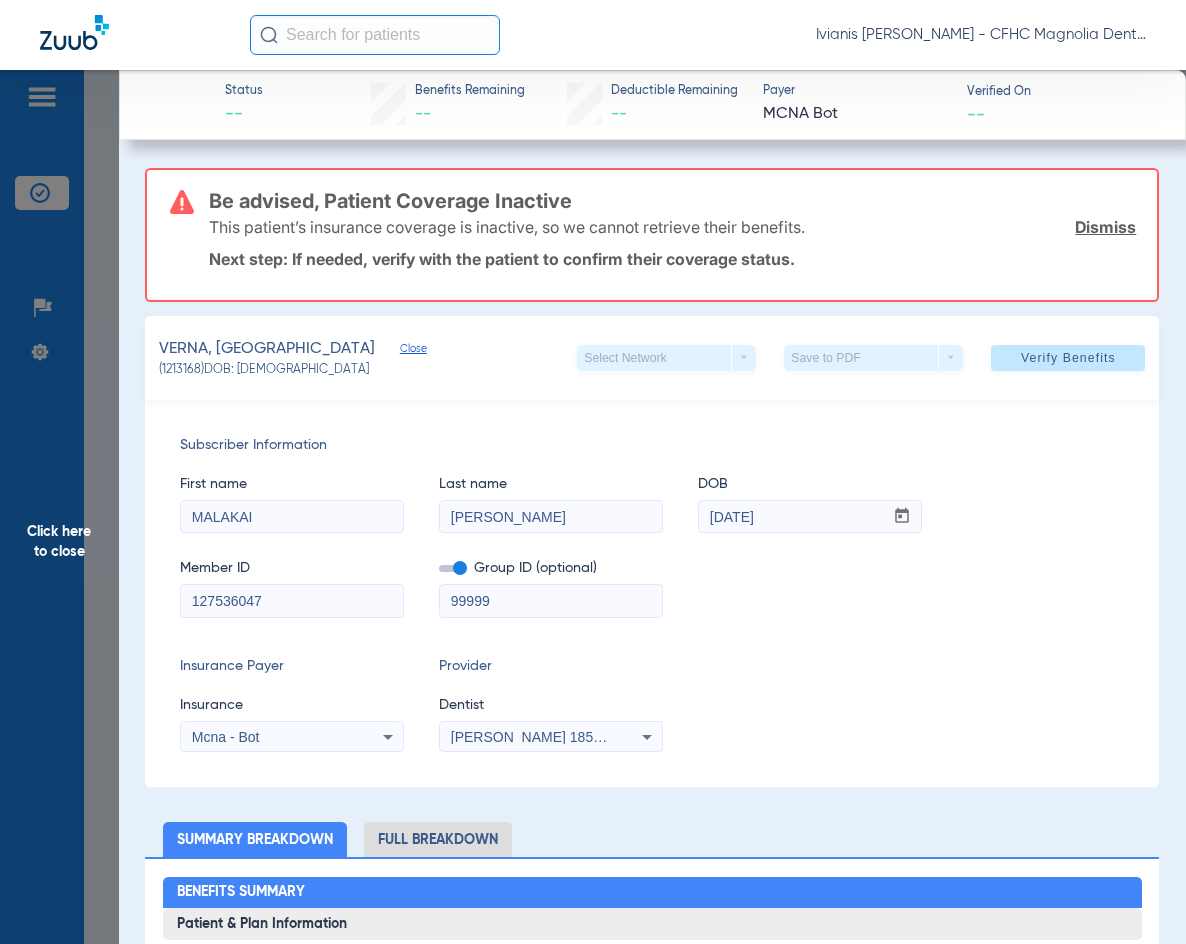 type on "127536047" 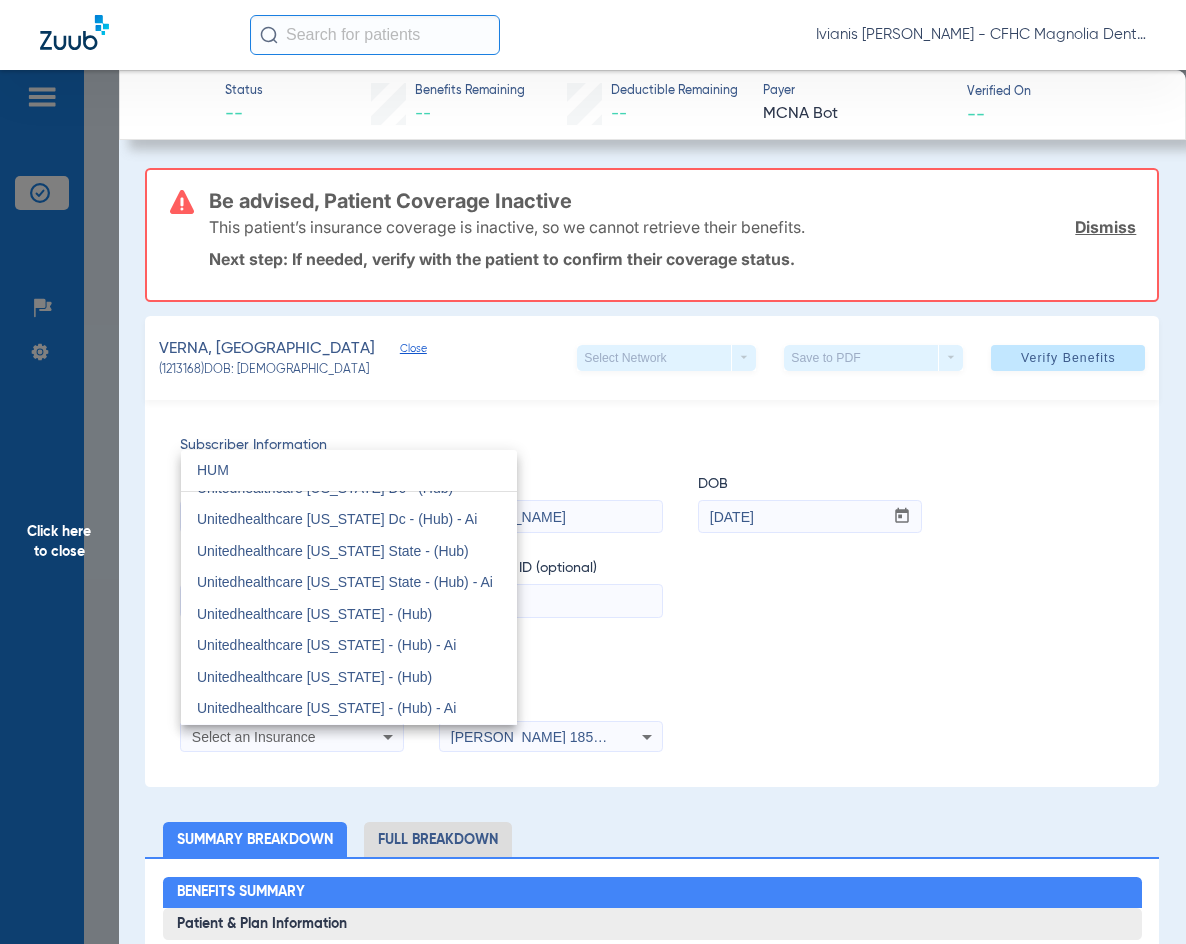 scroll, scrollTop: 0, scrollLeft: 0, axis: both 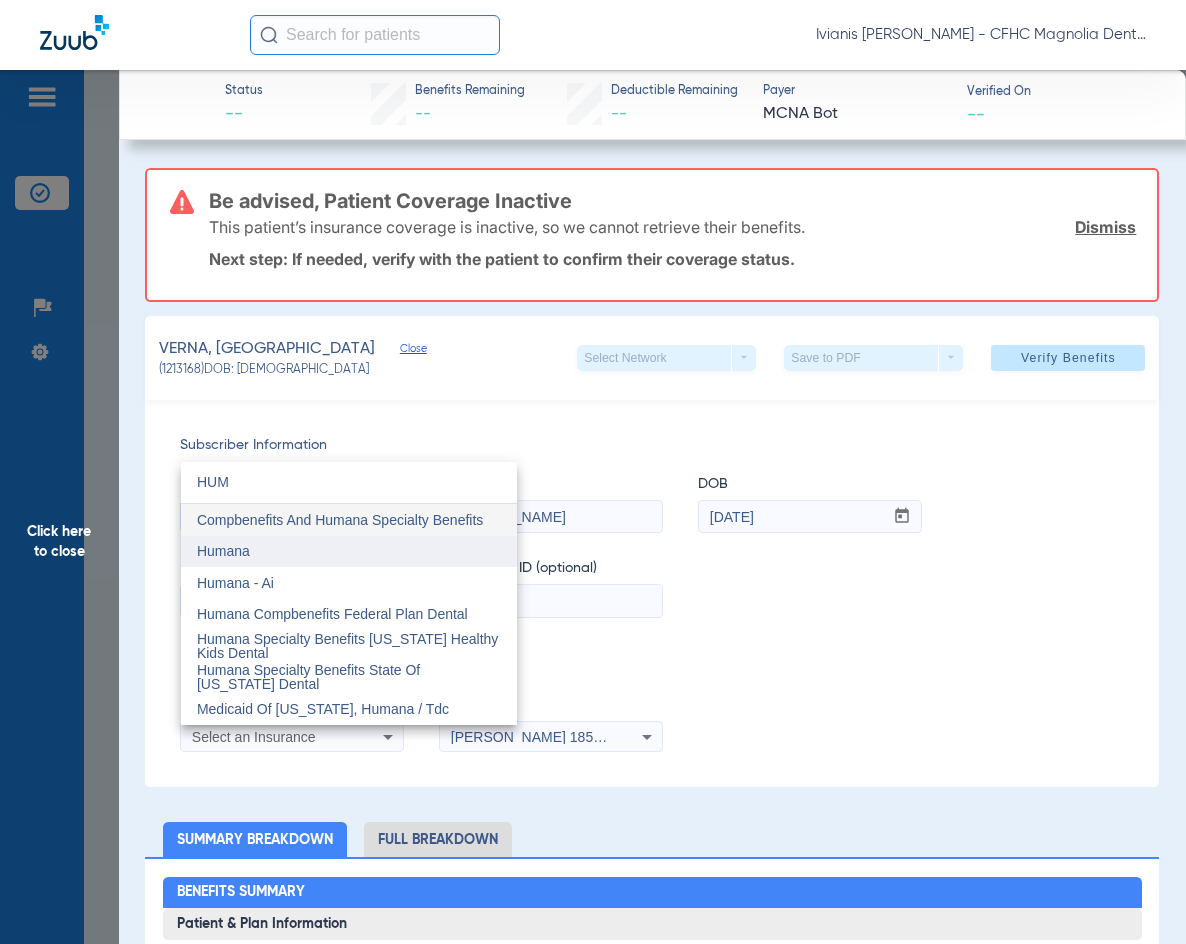 type on "HUM" 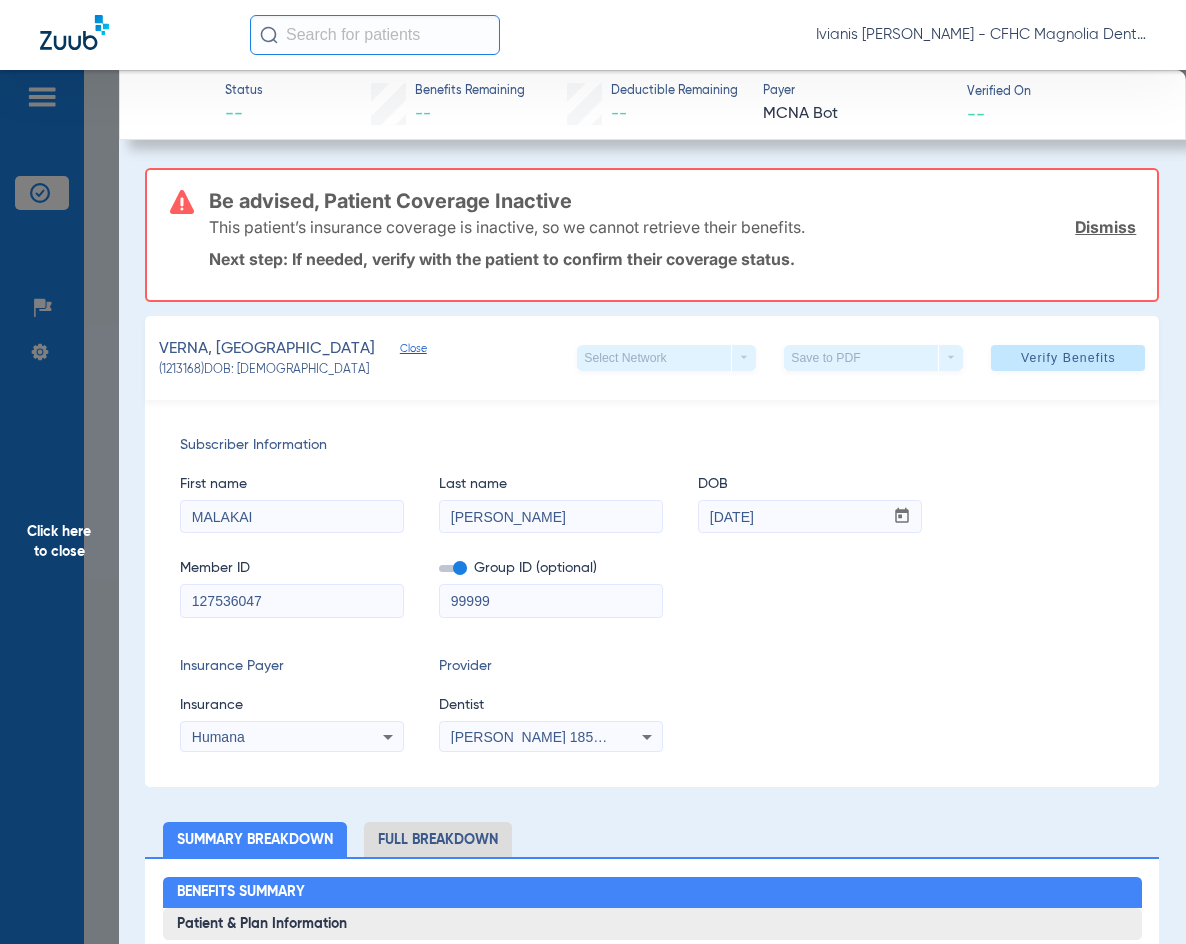 click on "99999" at bounding box center [551, 601] 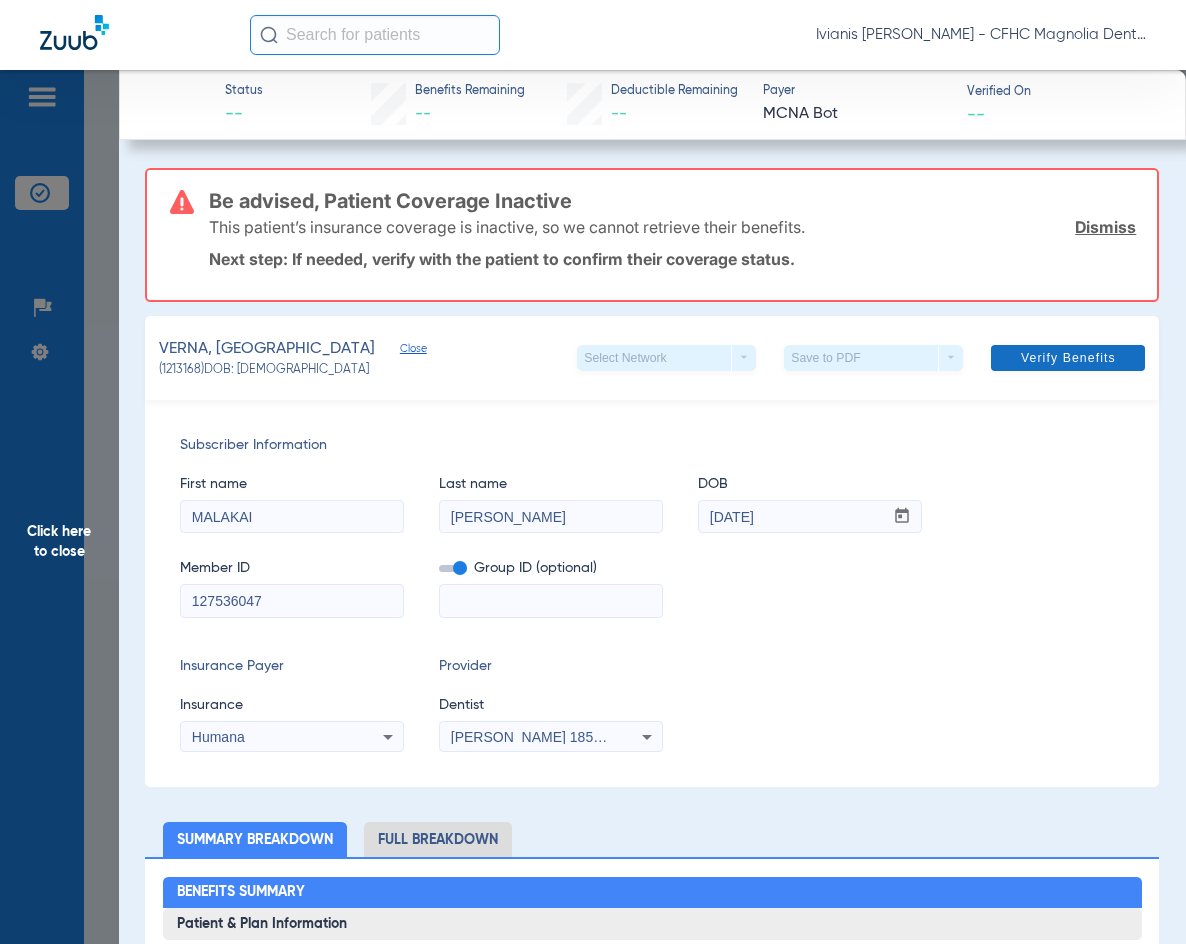 type 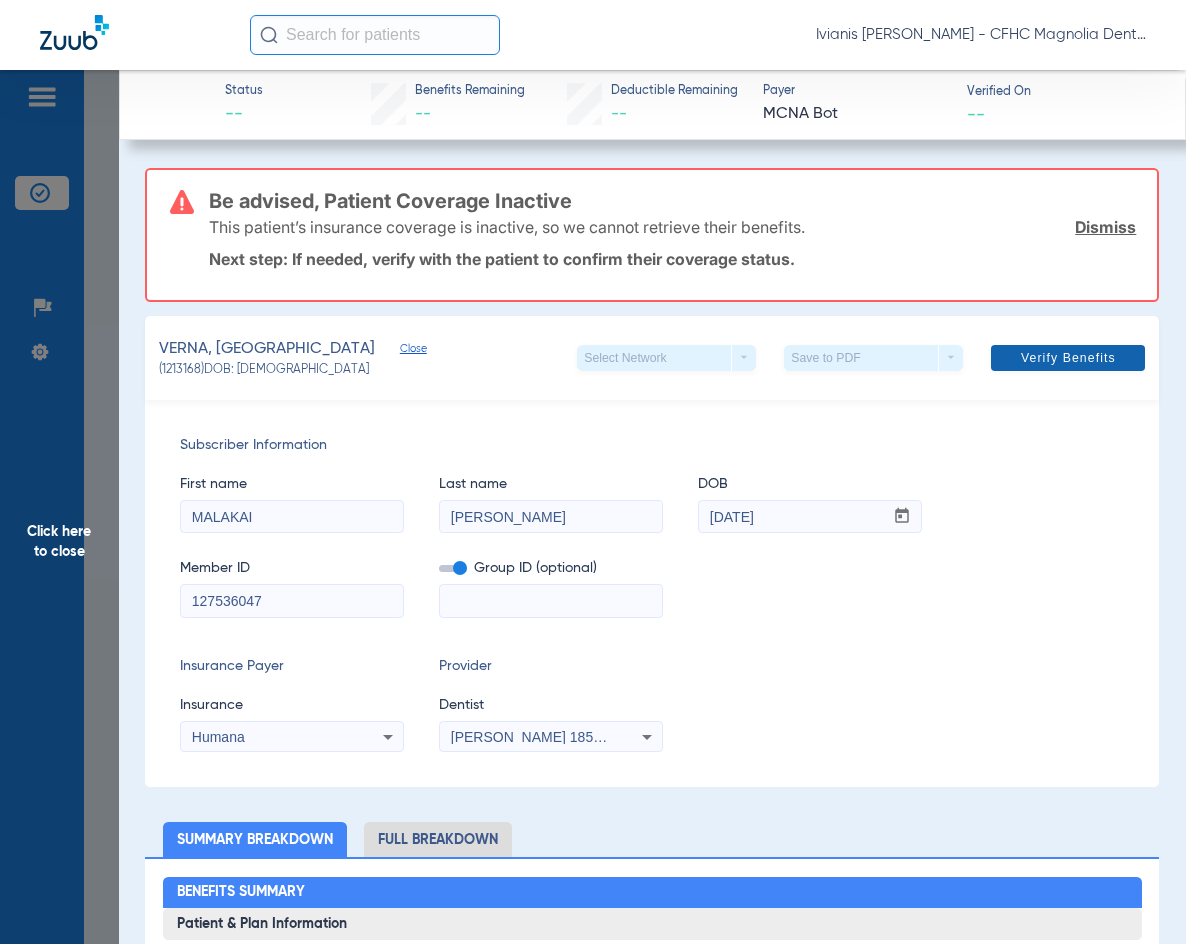 click on "Verify Benefits" 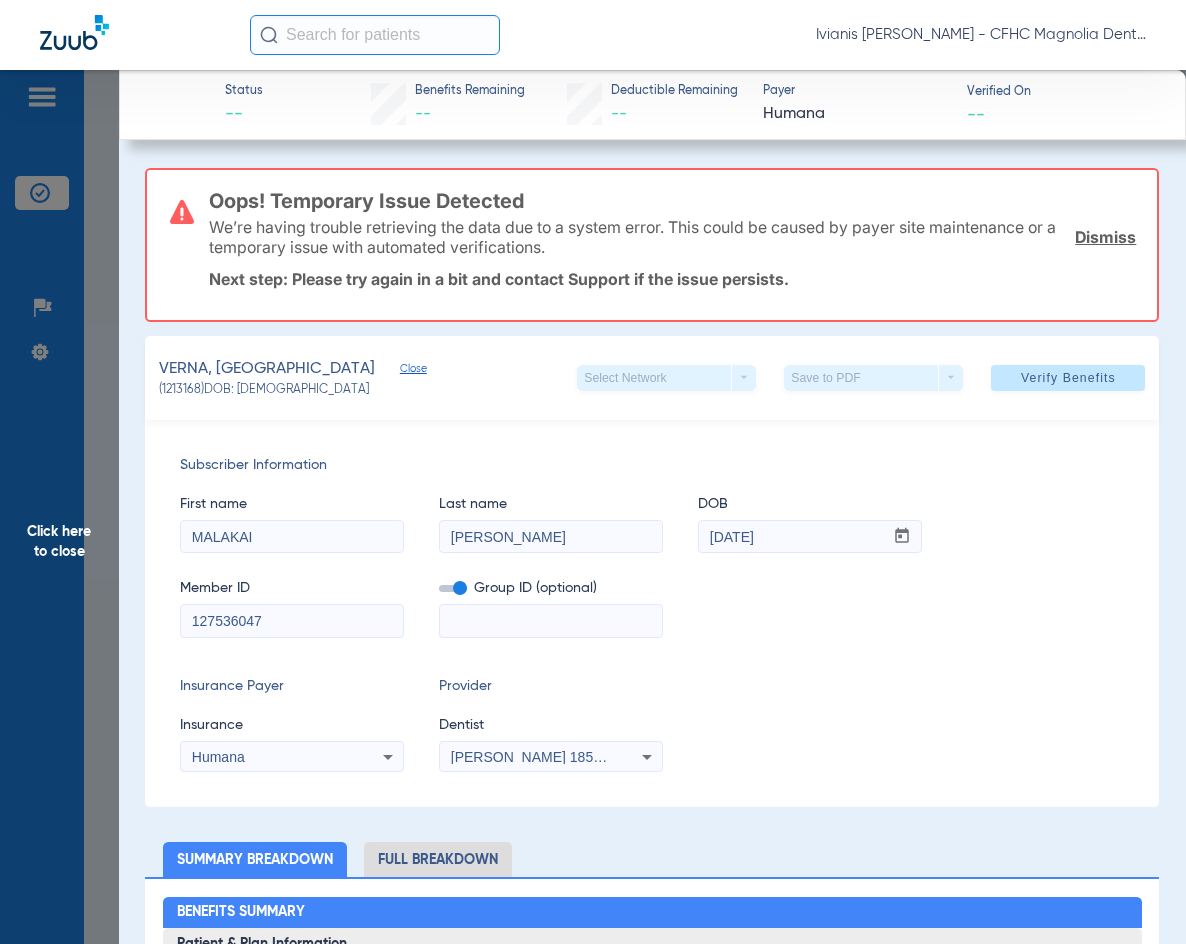 click on "Subscriber Information   First name  MALAKAI  Last name  [PERSON_NAME]  DOB  mm / dd / yyyy [DATE]  Member ID  127536047  Group ID (optional)   Insurance Payer   Insurance
Humana  Provider   Dentist
[PERSON_NAME]  1851607766" 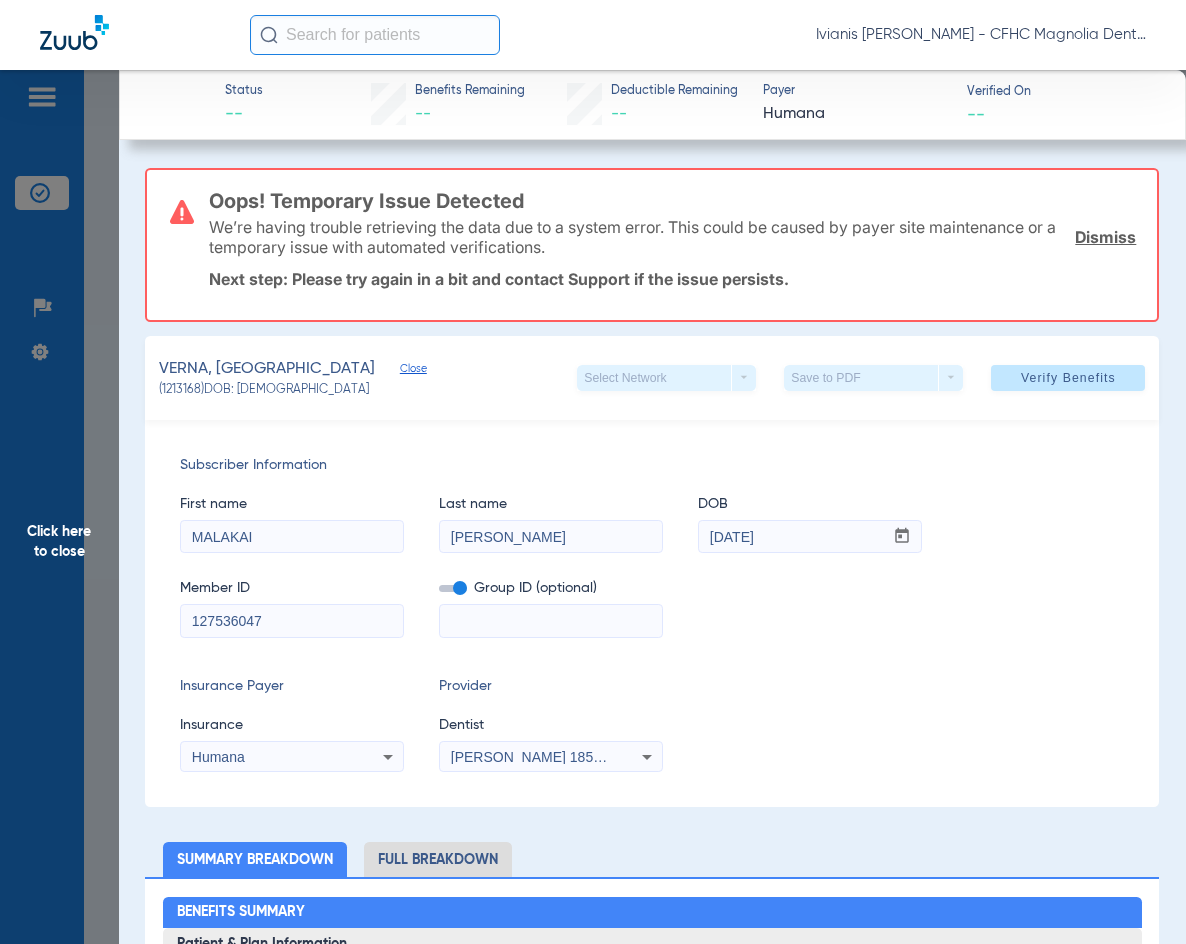 paste on "966273965" 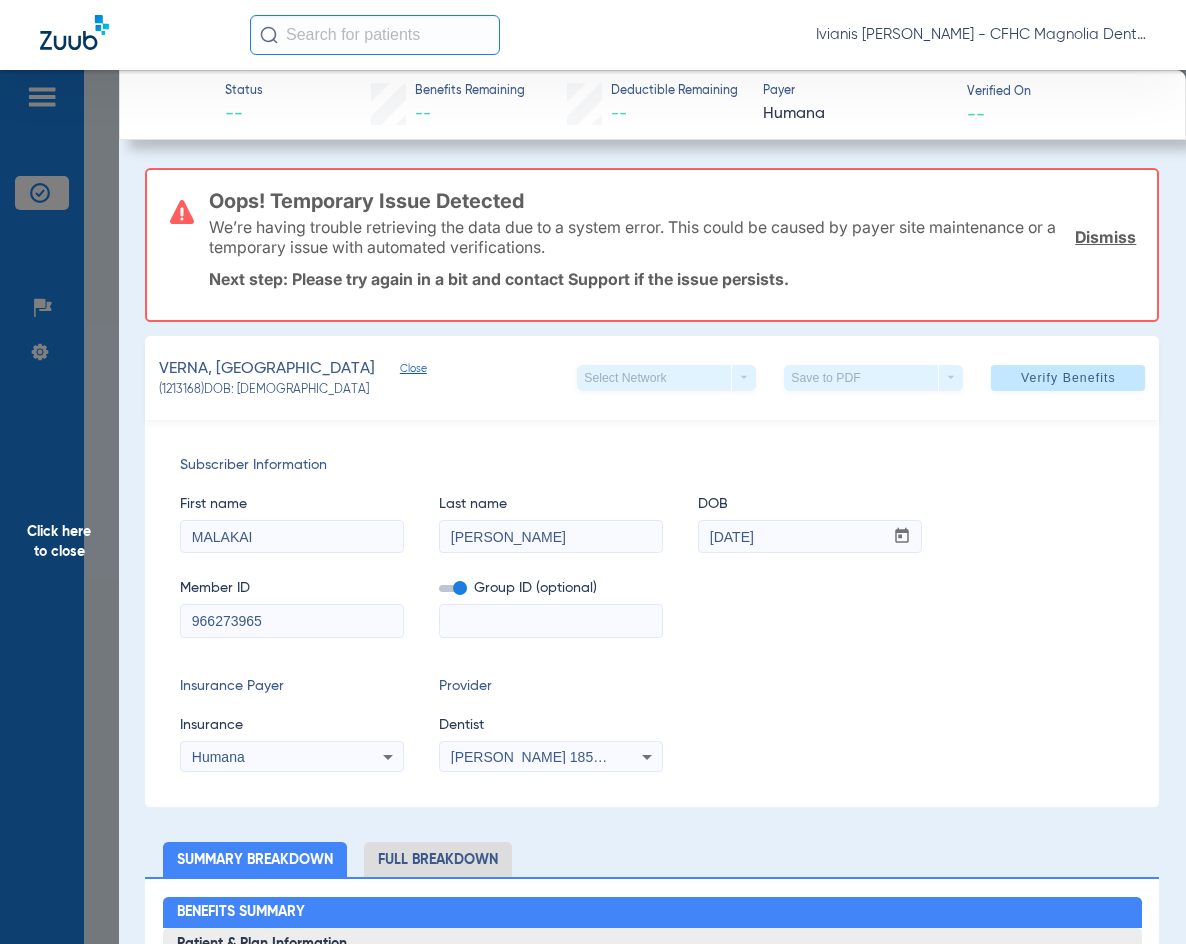 type on "966273965" 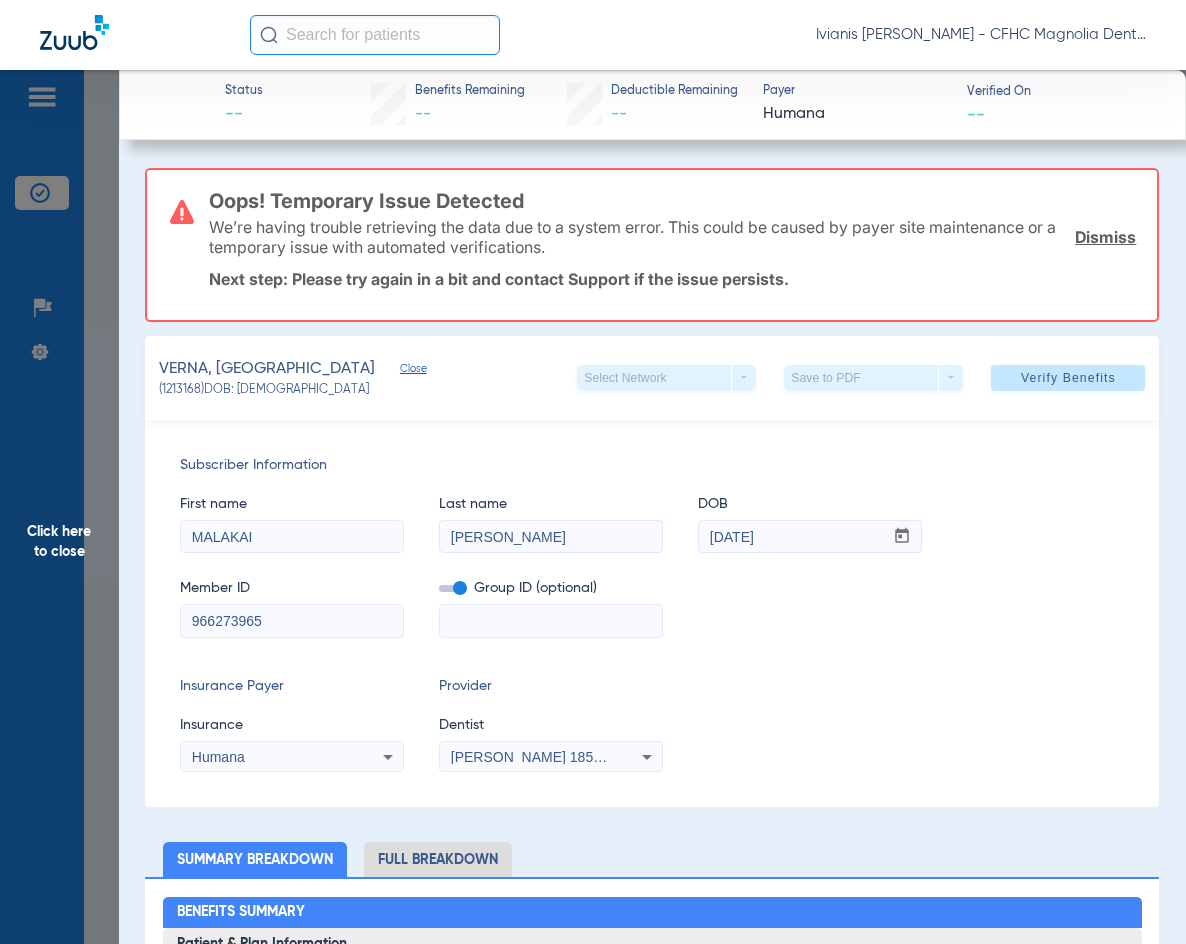 click on "Humana" at bounding box center [272, 757] 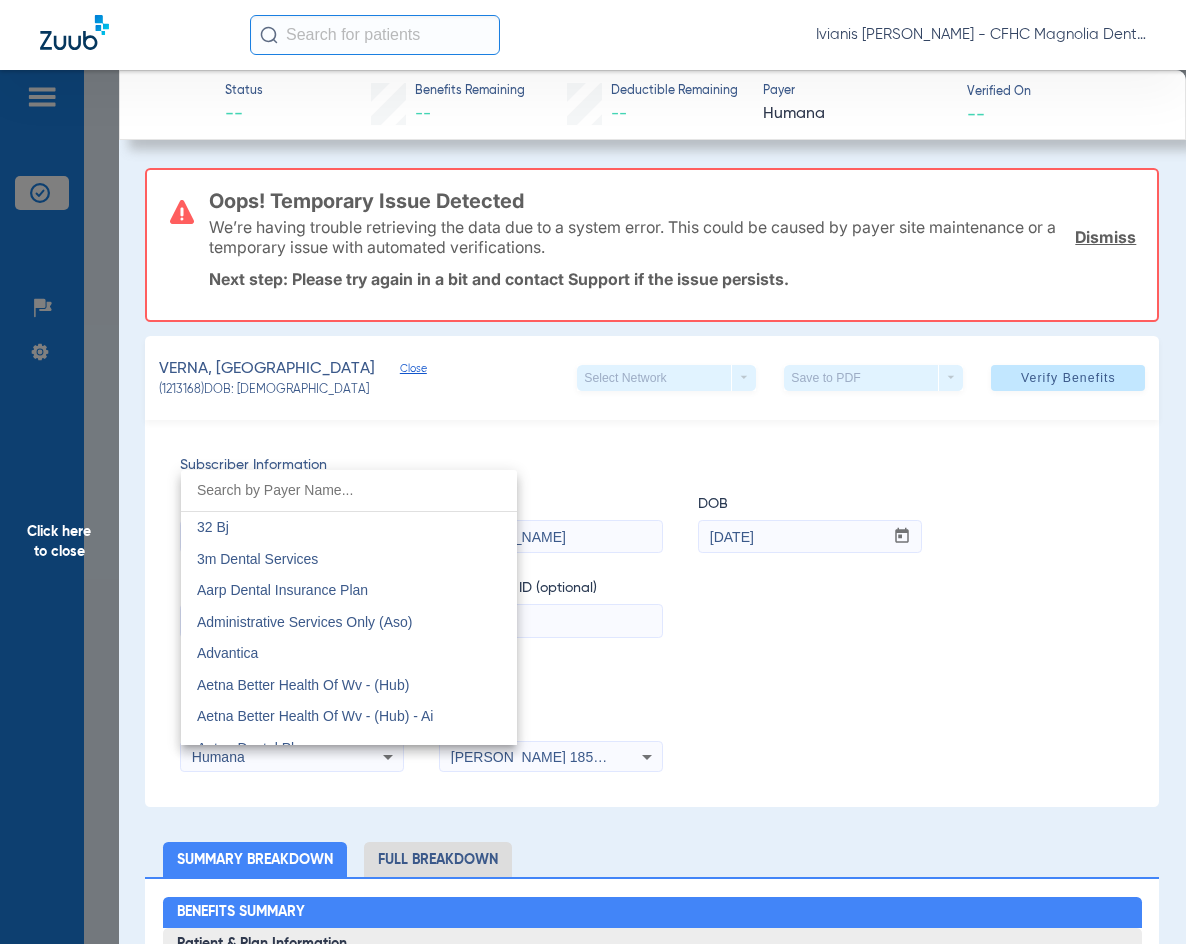 scroll, scrollTop: 7139, scrollLeft: 0, axis: vertical 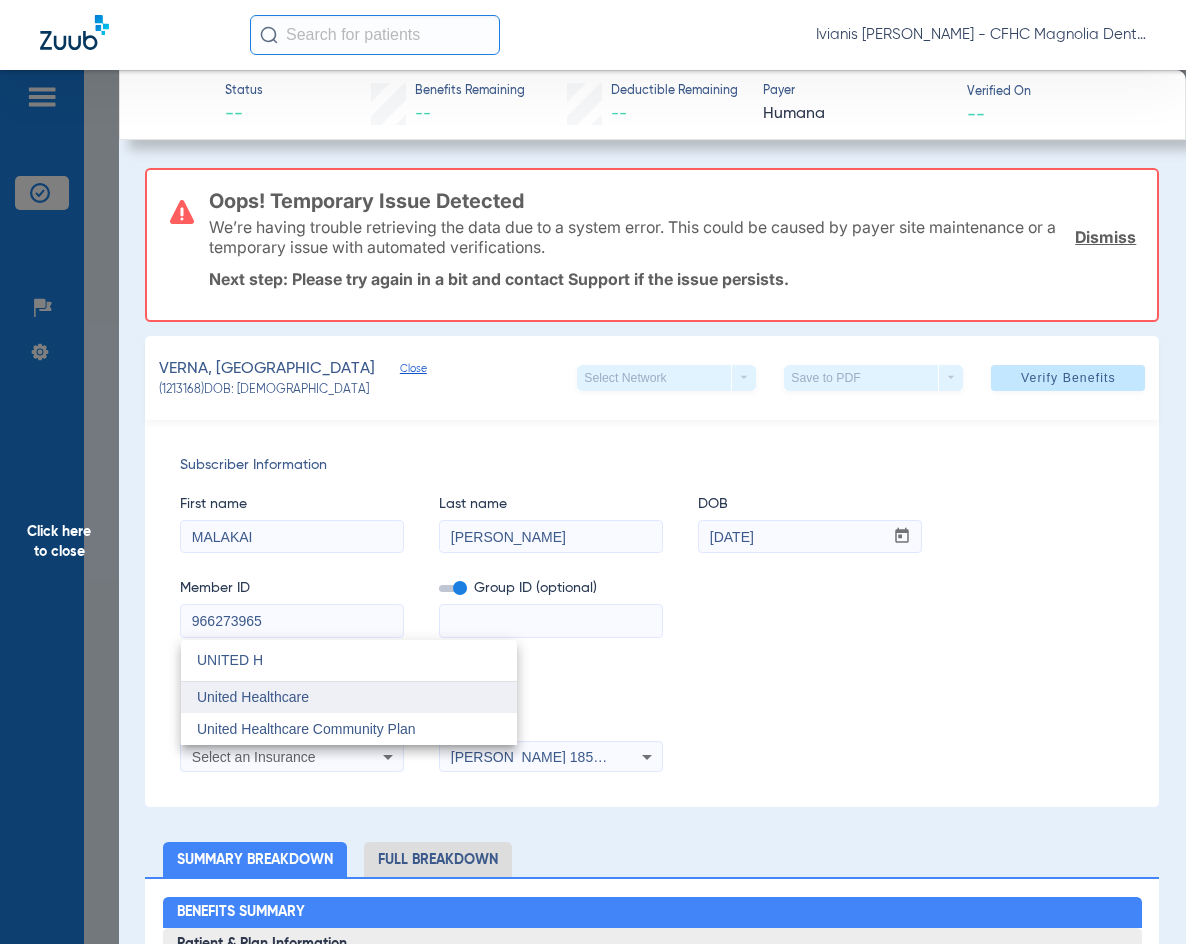 type on "UNITED H" 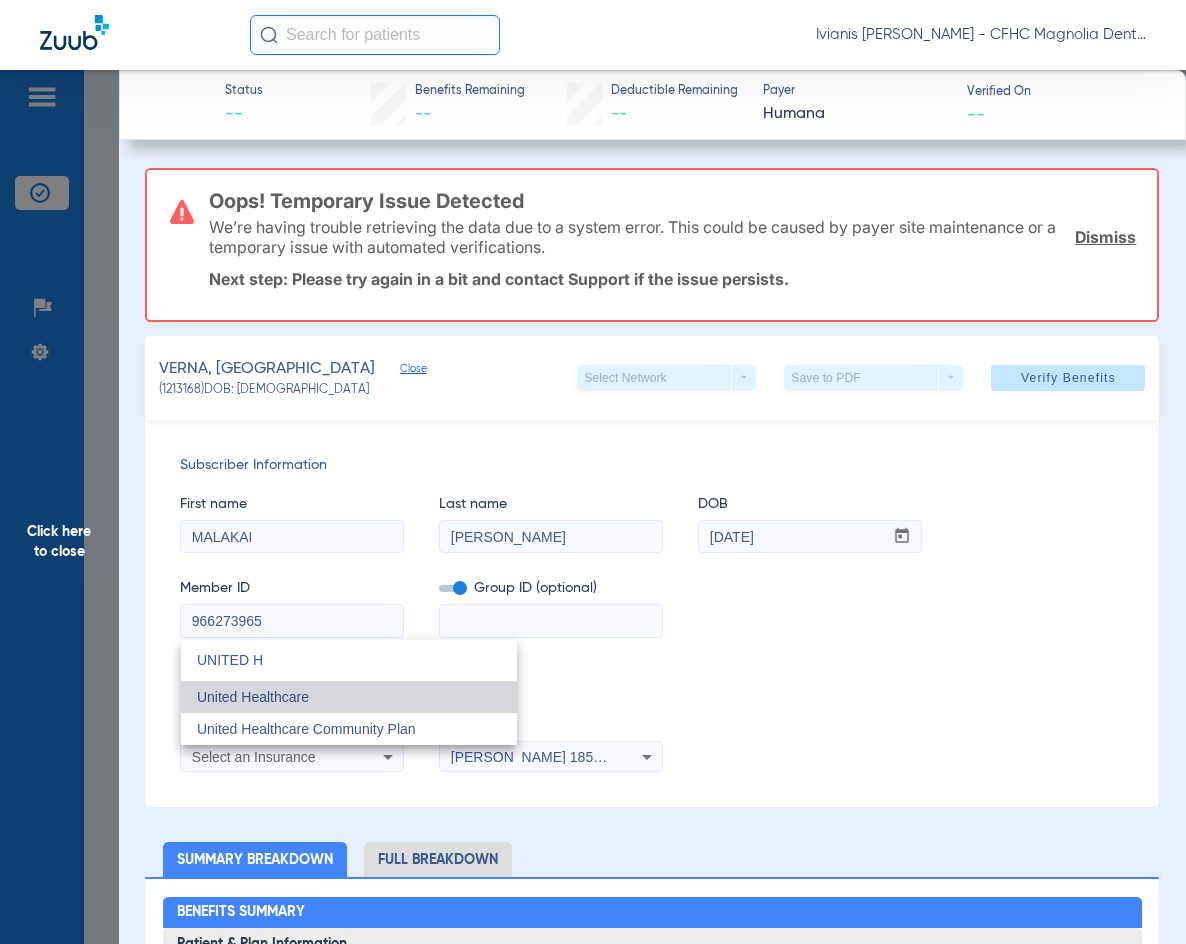 click on "United Healthcare" at bounding box center [253, 697] 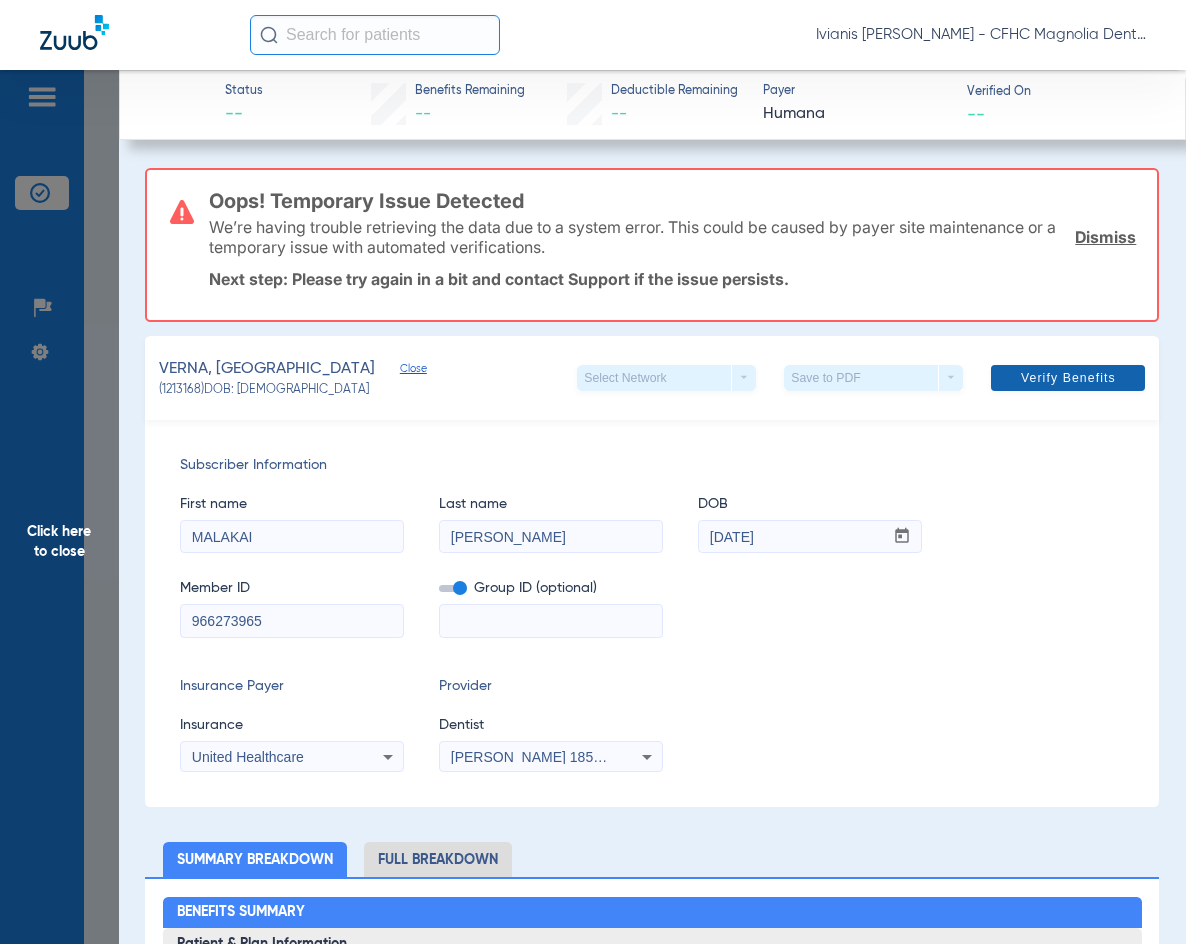click on "Verify Benefits" 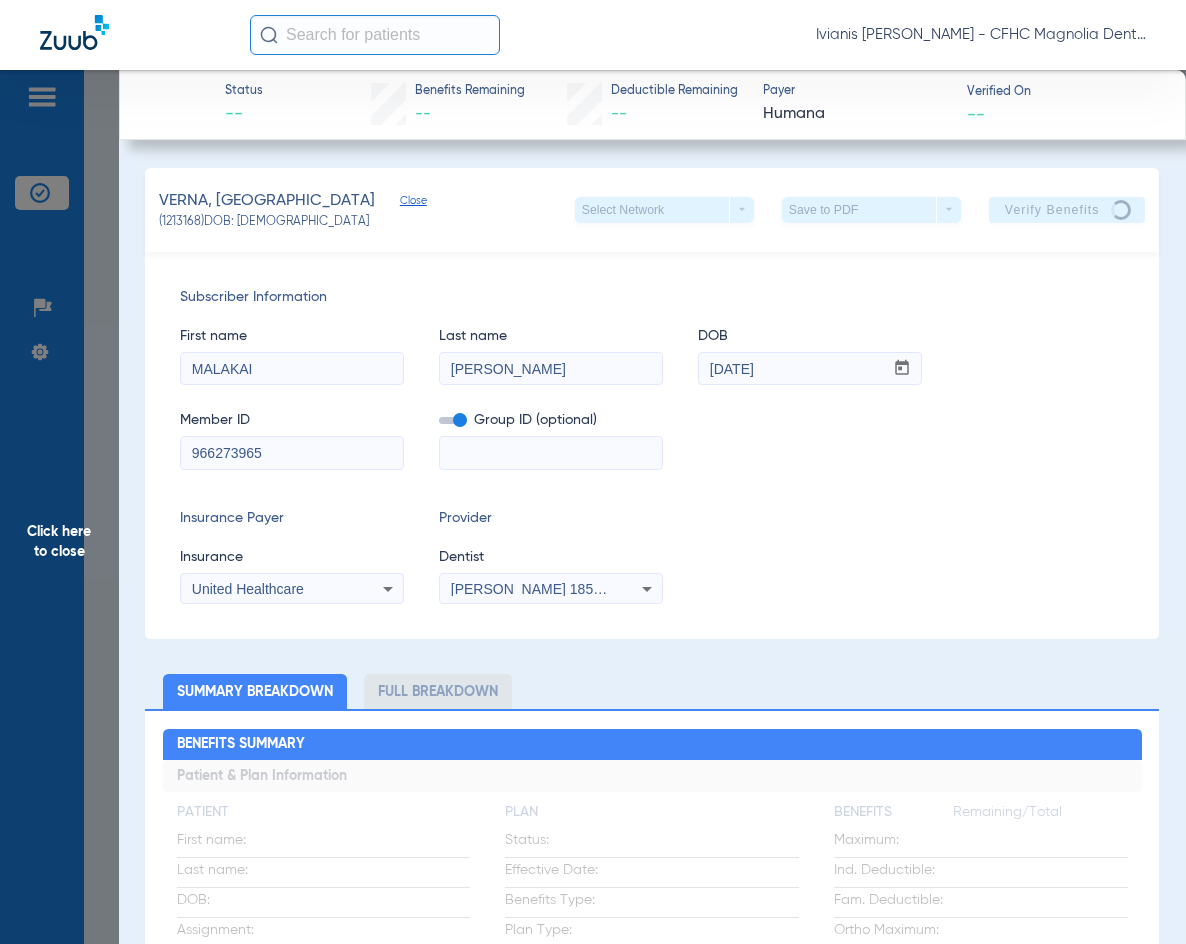 click on "Status --  Benefits Remaining   --   Deductible Remaining   --  Payer Humana  Verified On
--   [GEOGRAPHIC_DATA], MALAKAI   Close   (1213168)   DOB: [DEMOGRAPHIC_DATA]   Select Network  arrow_drop_down  Save to PDF  arrow_drop_down  Verify Benefits   Subscriber Information   First name  MALAKAI  Last name  [PERSON_NAME]  DOB  mm / dd / yyyy [DATE]  Member ID  966273965  Group ID (optional)   Insurance Payer   Insurance
United Healthcare  Provider   Dentist
[PERSON_NAME]  1851607766  Summary Breakdown   Full Breakdown  Benefits Summary Patient & Plan Information Patient First name:    Last name:    DOB:    Assignment:    Subscriber First name:    Last name:    DOB:    Plan Status:    Effective Date:    Benefits Type:    Plan Type:    Waiting Period:    Missing Tooth Clause:    Downgrades:    Plan Name:    Benefits  Remaining/Total  Maximum:    Ind. Deductible:    Fam. Deductible:    Ortho Maximum:    Recent History Date Procedure Tooth/Quad Surface  No Recent History  Coverage Summary Information Procedure Benefits Search" 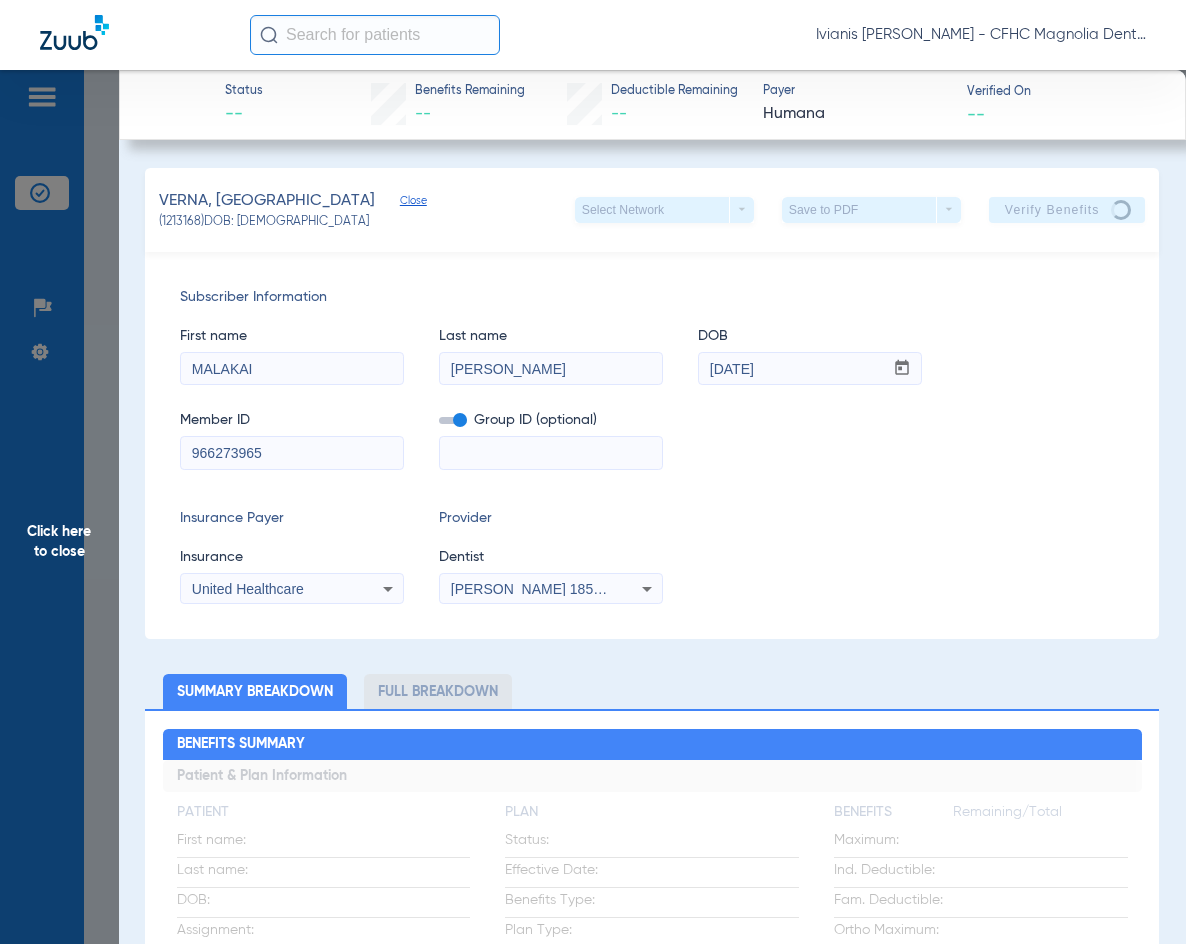 click on "Summary Breakdown   Full Breakdown" 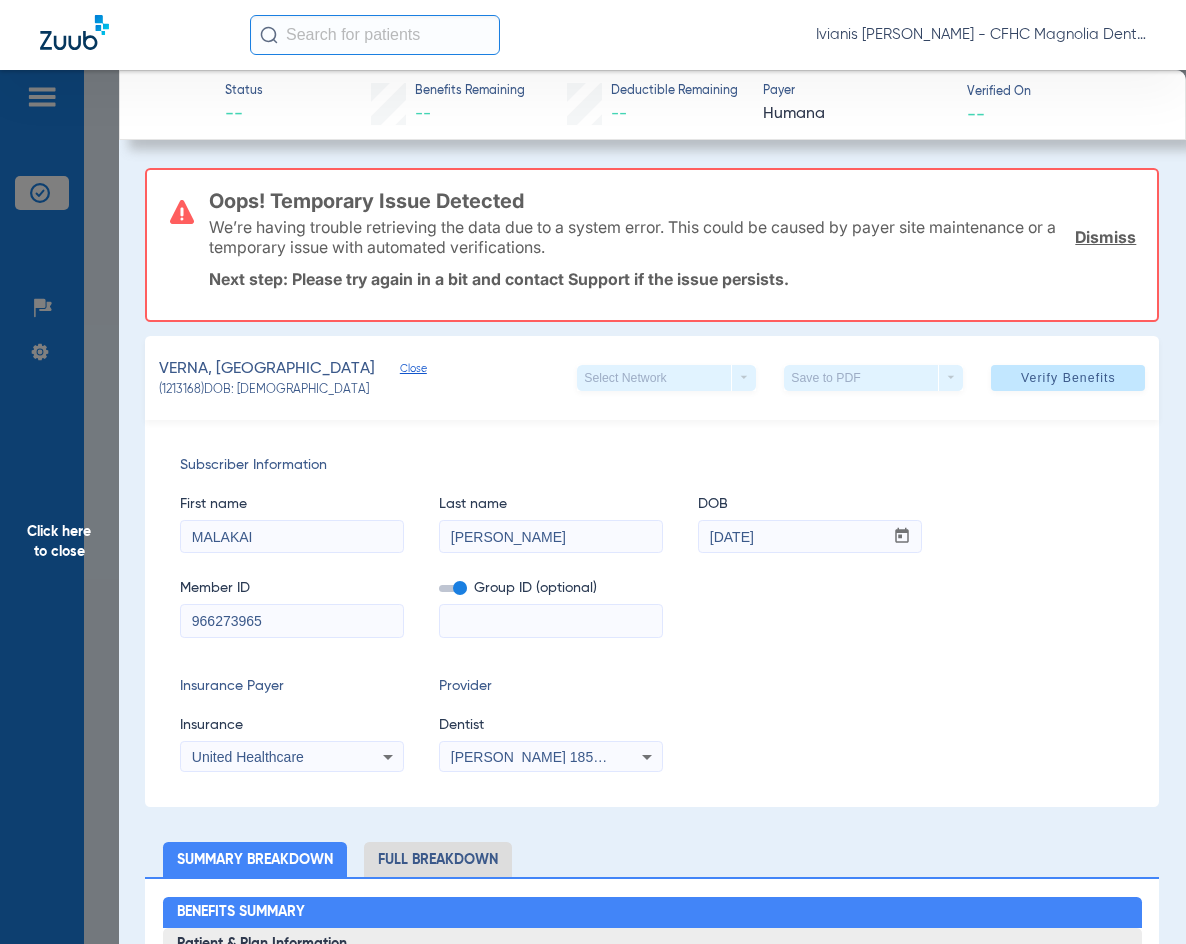click on "Insurance Payer" 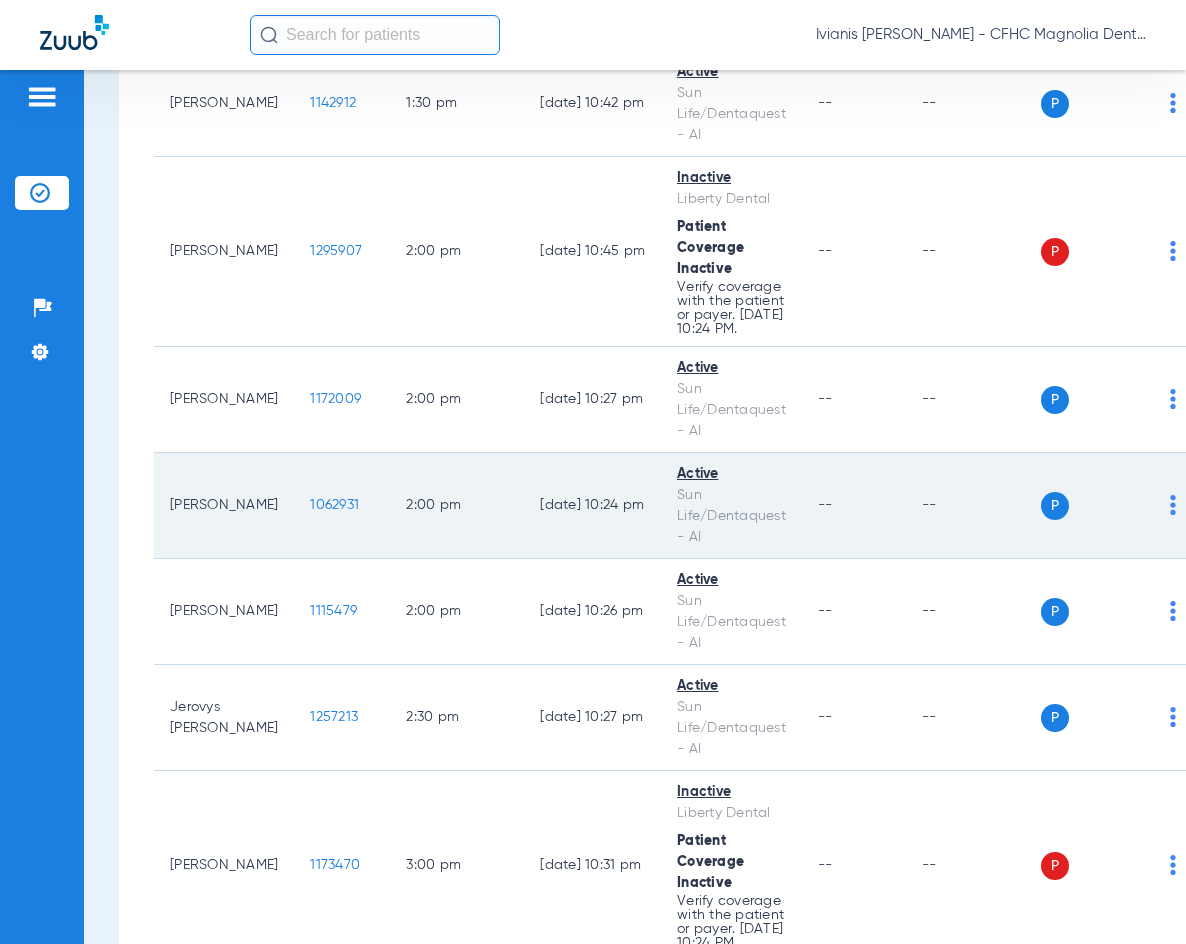 click on "1062931" 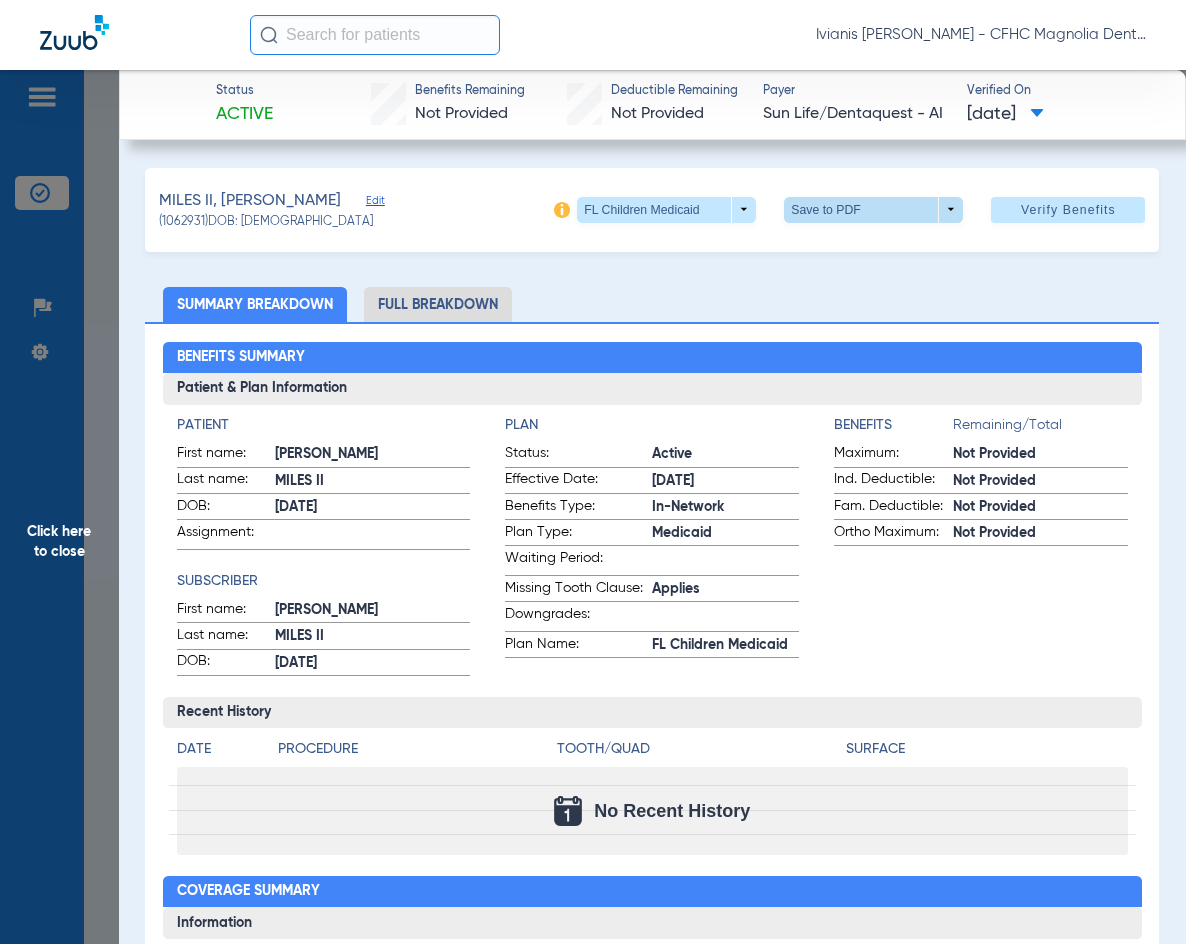 click 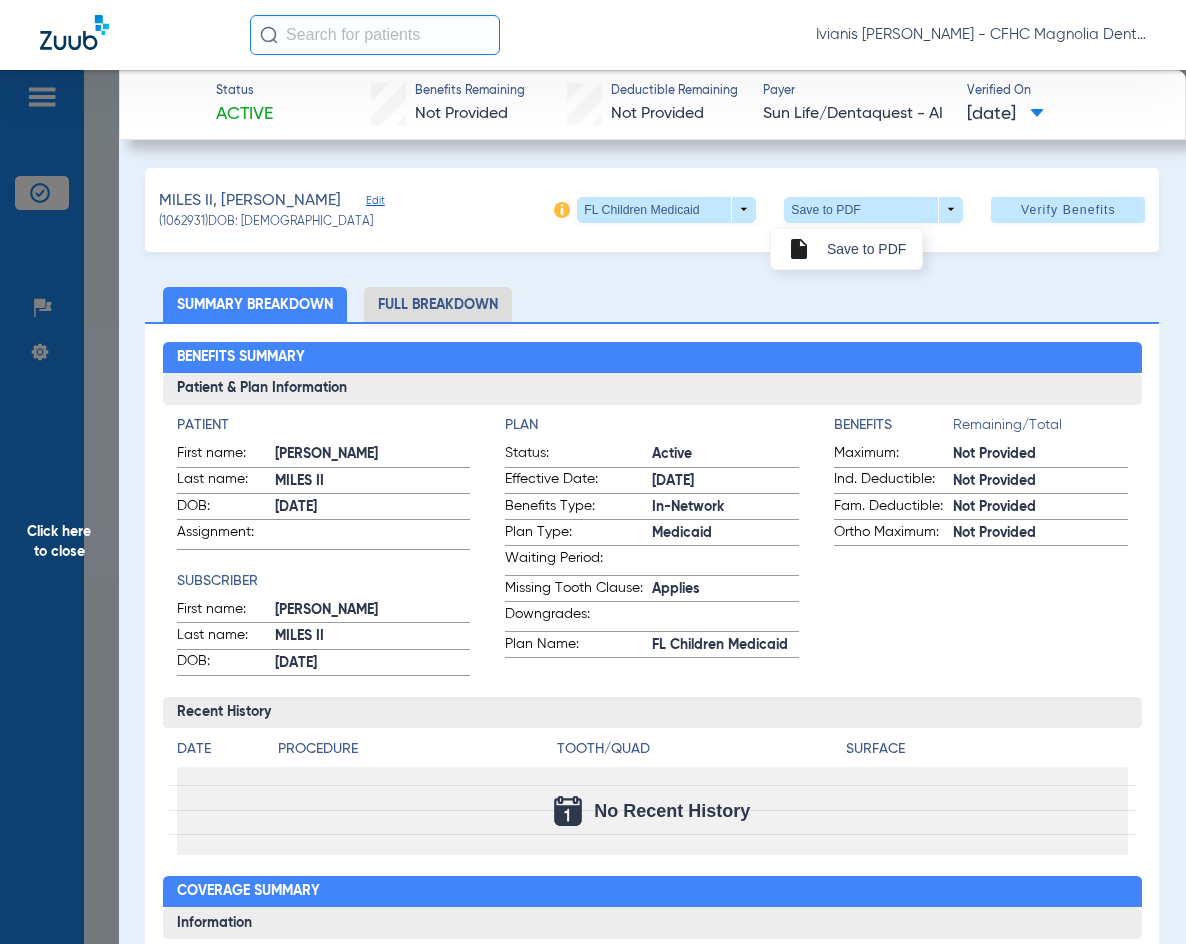 click at bounding box center (593, 472) 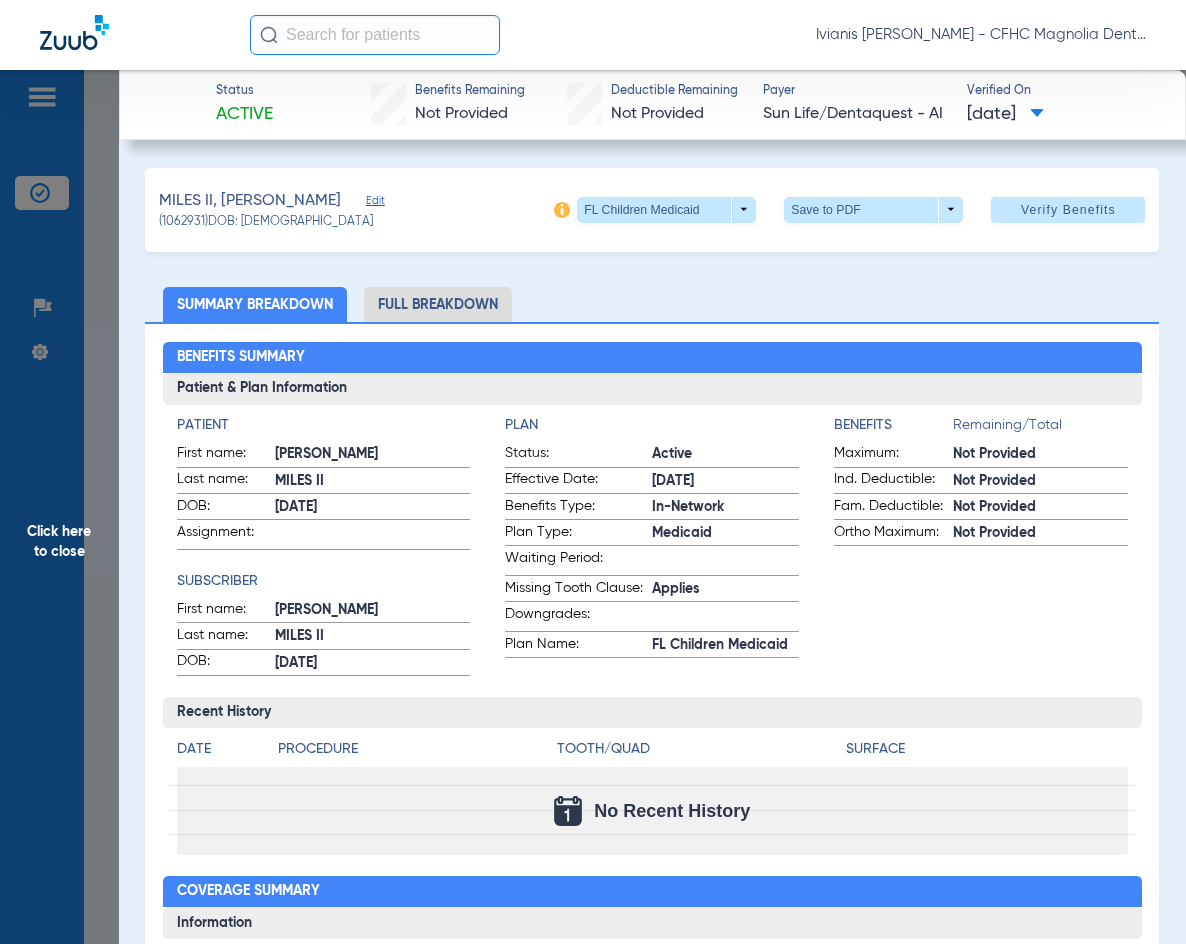 click on "MILES II, [PERSON_NAME]   Edit   (1062931)   DOB: [DEMOGRAPHIC_DATA]   FL Children Medicaid  arrow_drop_down  Save to PDF  arrow_drop_down  Verify Benefits   Subscriber Information   First name  [PERSON_NAME]  Last name  MILES II  DOB  mm / dd / yyyy [DATE]  Member ID  9459442021  Group ID (optional)  99999  Insurance Payer   Insurance
Sun Life/dentaquest - Ai  Provider   Dentist
[PERSON_NAME]  1851607766  Summary Breakdown   Full Breakdown  Benefits Summary Patient & Plan Information Patient First name:  [PERSON_NAME]  Last name:  [PERSON_NAME]  DOB:  [DEMOGRAPHIC_DATA]  Assignment:    Subscriber First name:  [PERSON_NAME]  Last name:  [PERSON_NAME]  DOB:  [DEMOGRAPHIC_DATA]  Plan Status:  Active  Effective Date:  [DATE]  Benefits Type:  In-Network  Plan Type:  Medicaid  Waiting Period:    Missing Tooth Clause:  Applies  Downgrades:    Plan Name:  FL Children Medicaid  Benefits  Remaining/Total  Maximum:  Not Provided  Ind. Deductible:  Not Provided  Fam. Deductible:  Not Provided  Ortho Maximum:  Not Provided  Recent History Date Procedure Tooth/Quad Surface D0120" 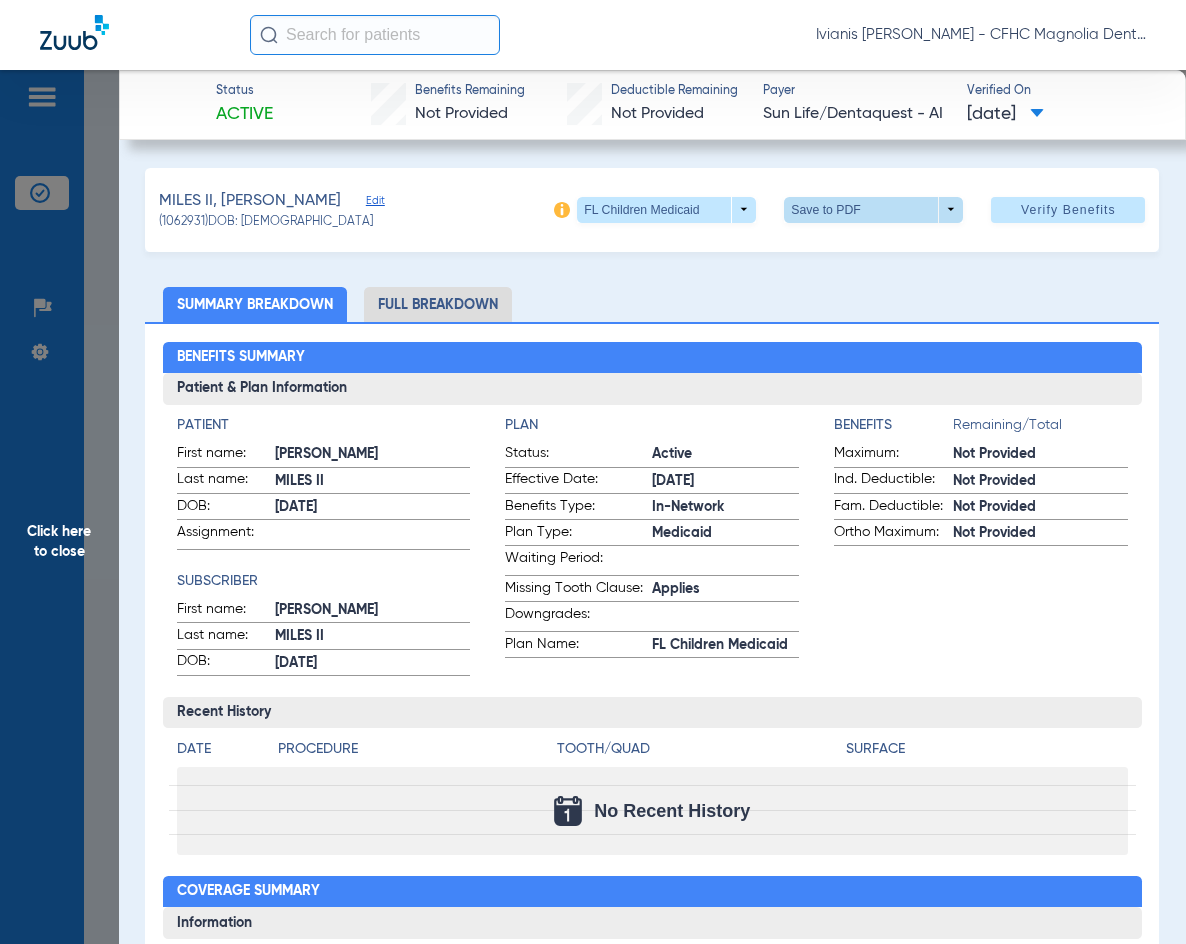 click 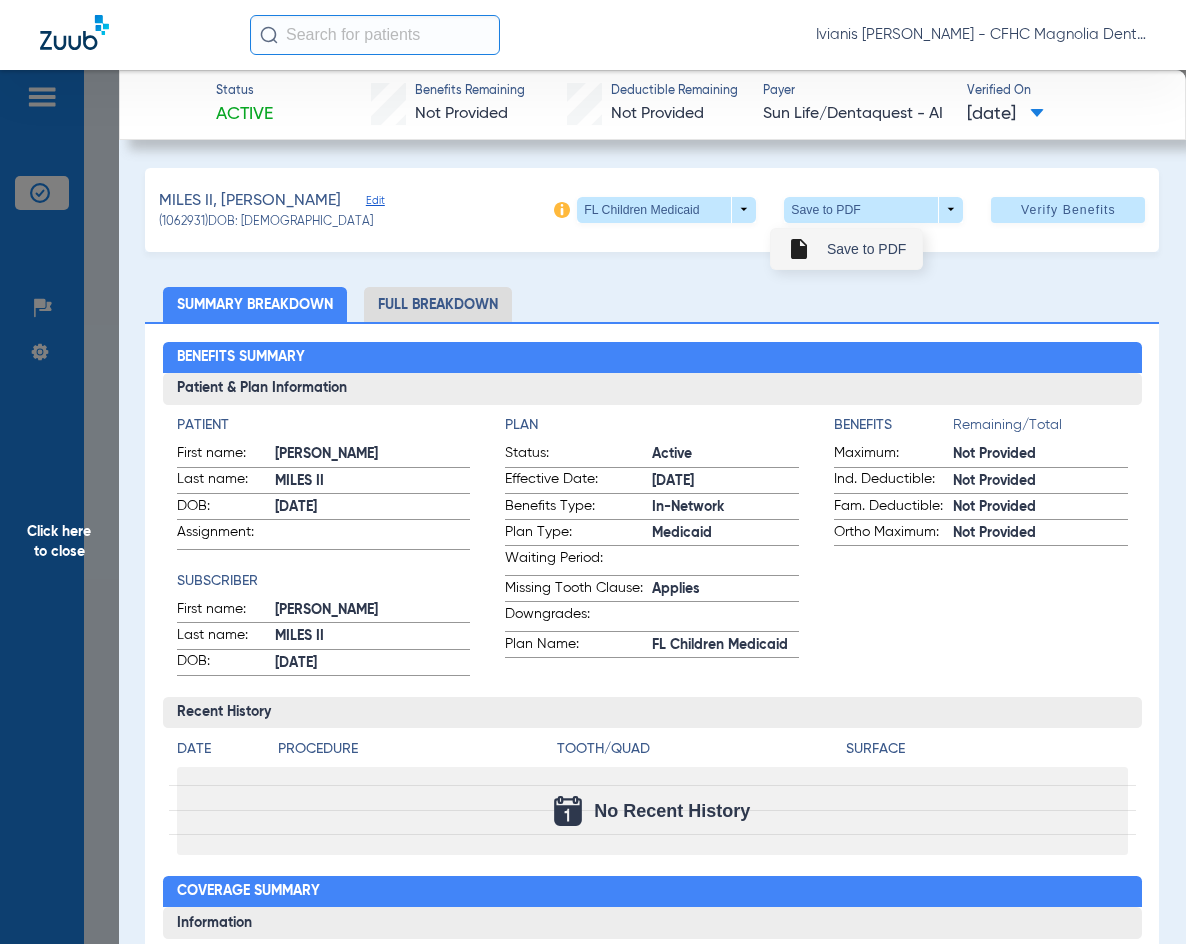click on "insert_drive_file  Save to PDF" at bounding box center [846, 249] 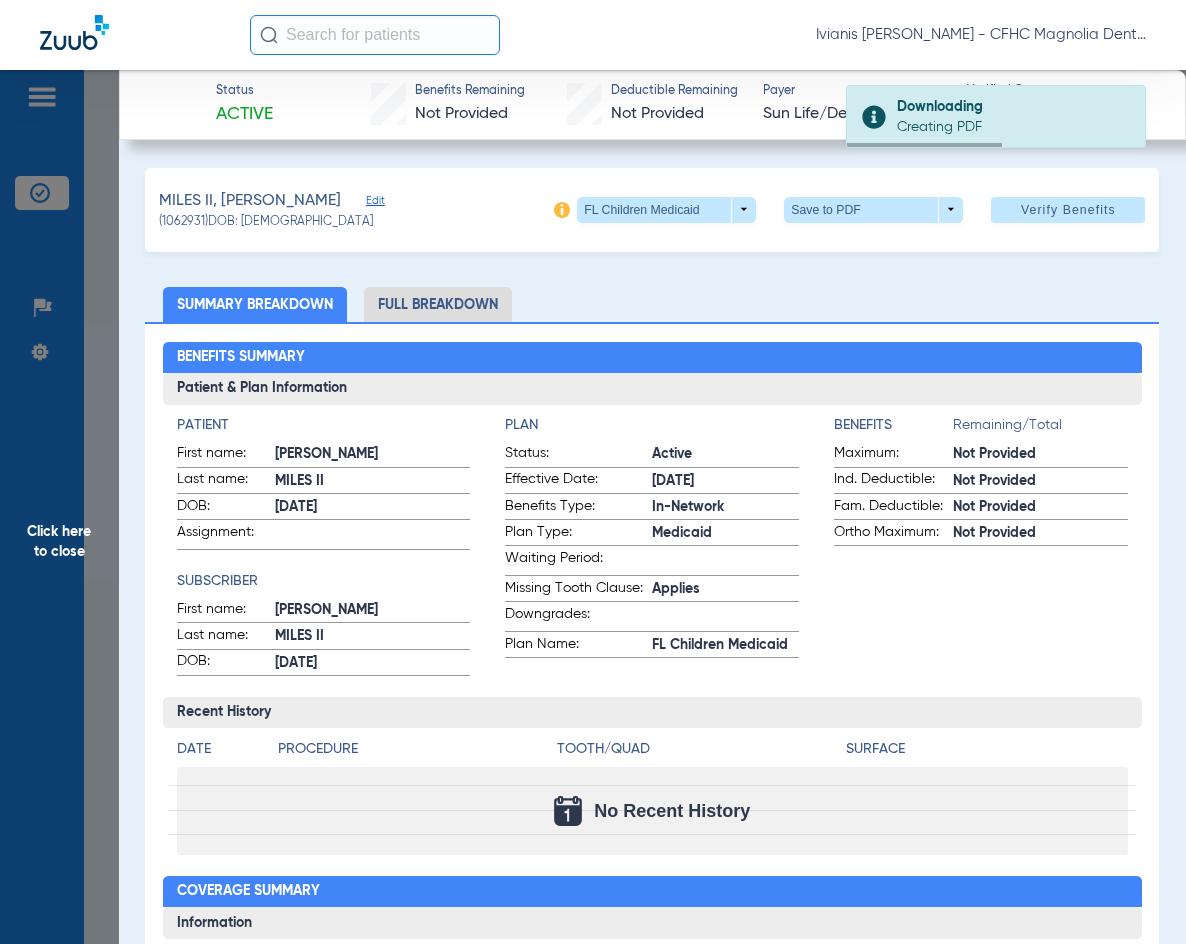drag, startPoint x: 321, startPoint y: 225, endPoint x: 244, endPoint y: 223, distance: 77.02597 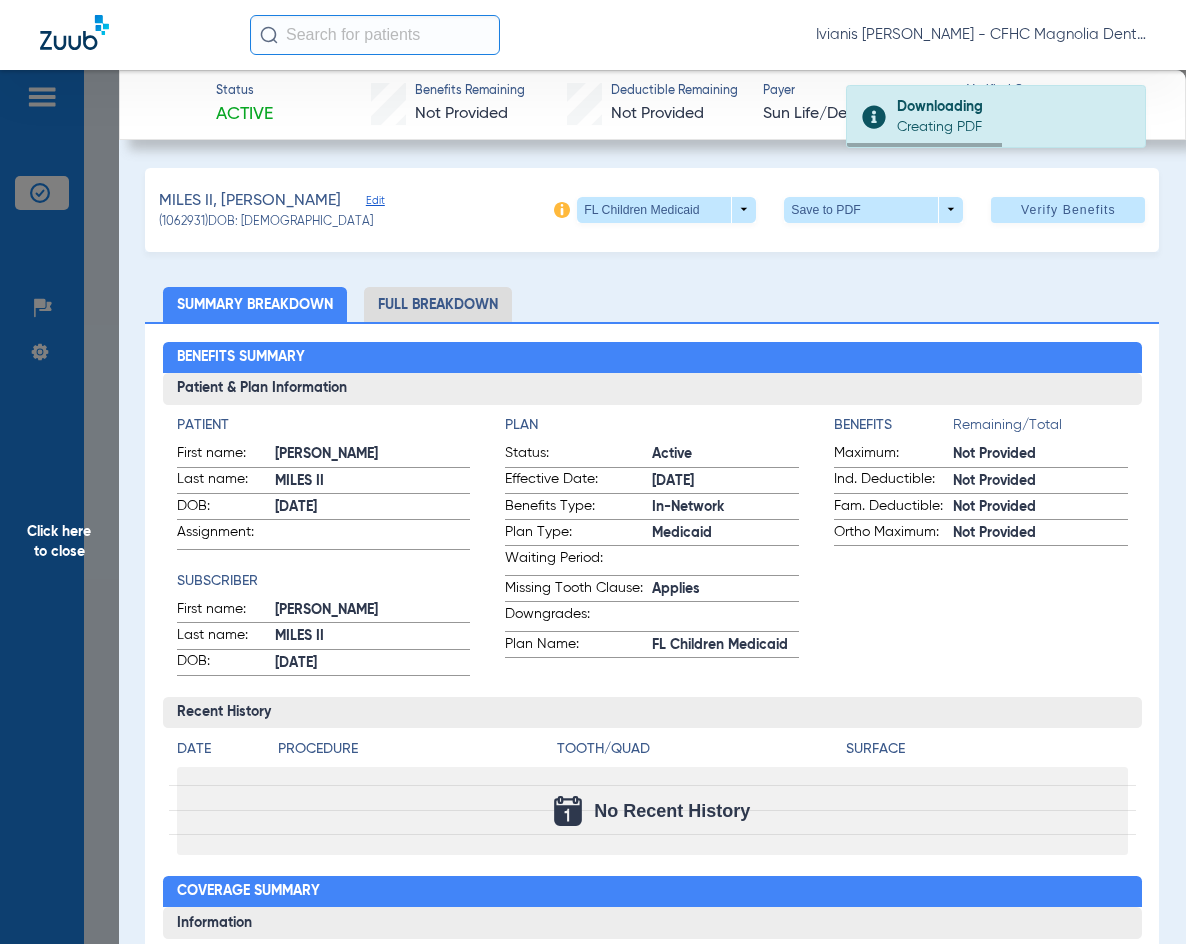 click on "MILES II, [PERSON_NAME]   (1062931)   DOB: [DEMOGRAPHIC_DATA]   FL Children Medicaid  arrow_drop_down  Save to PDF  arrow_drop_down  Verify Benefits" 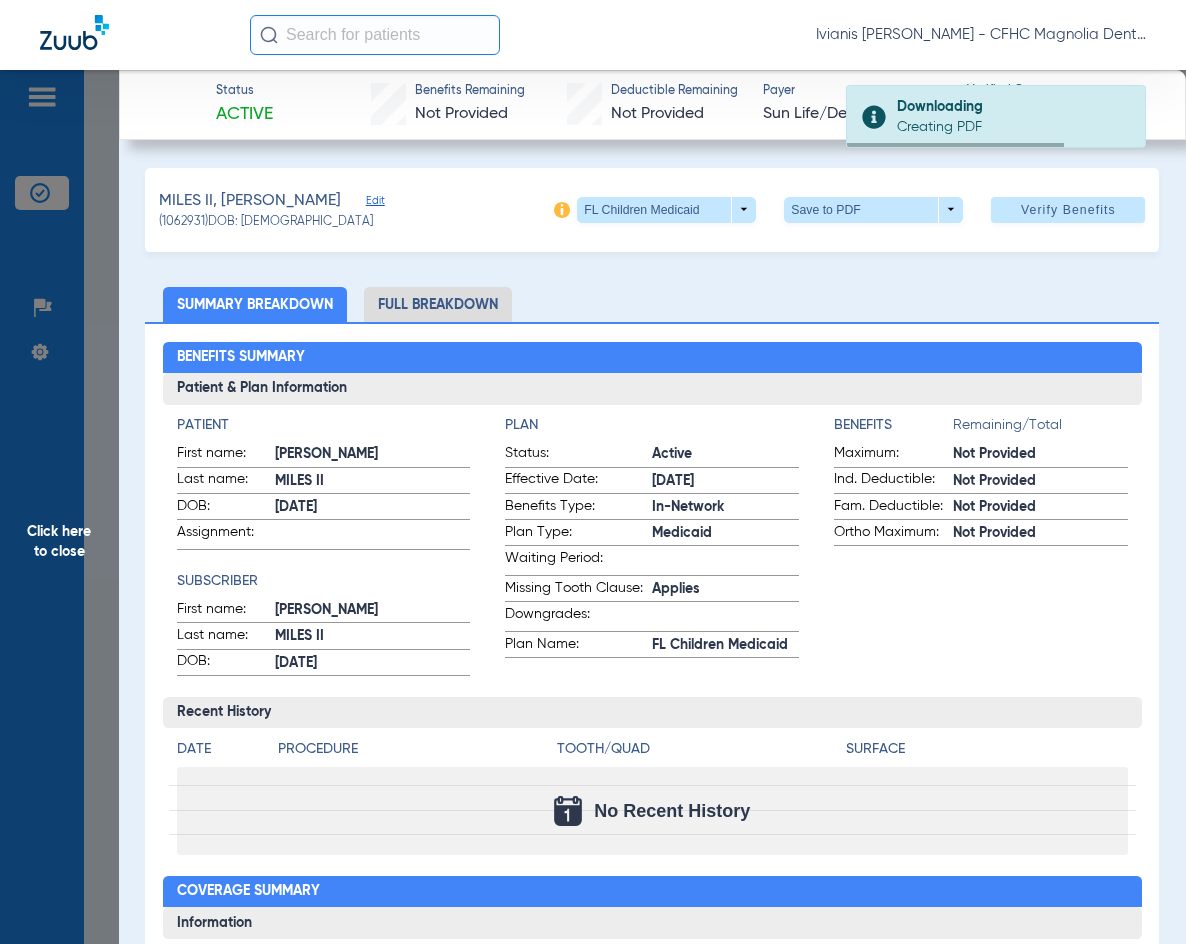 copy on "[DATE]" 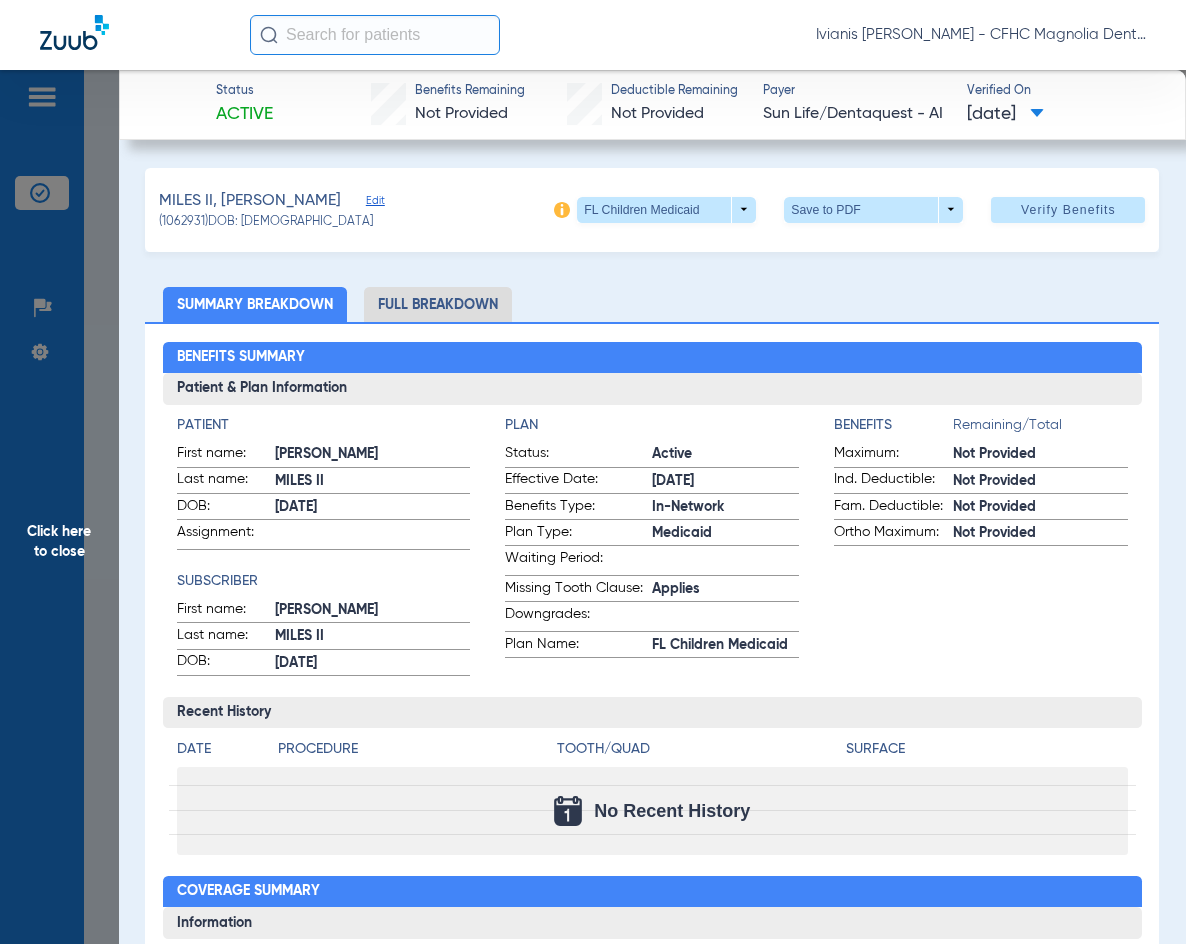 copy on "[DATE]" 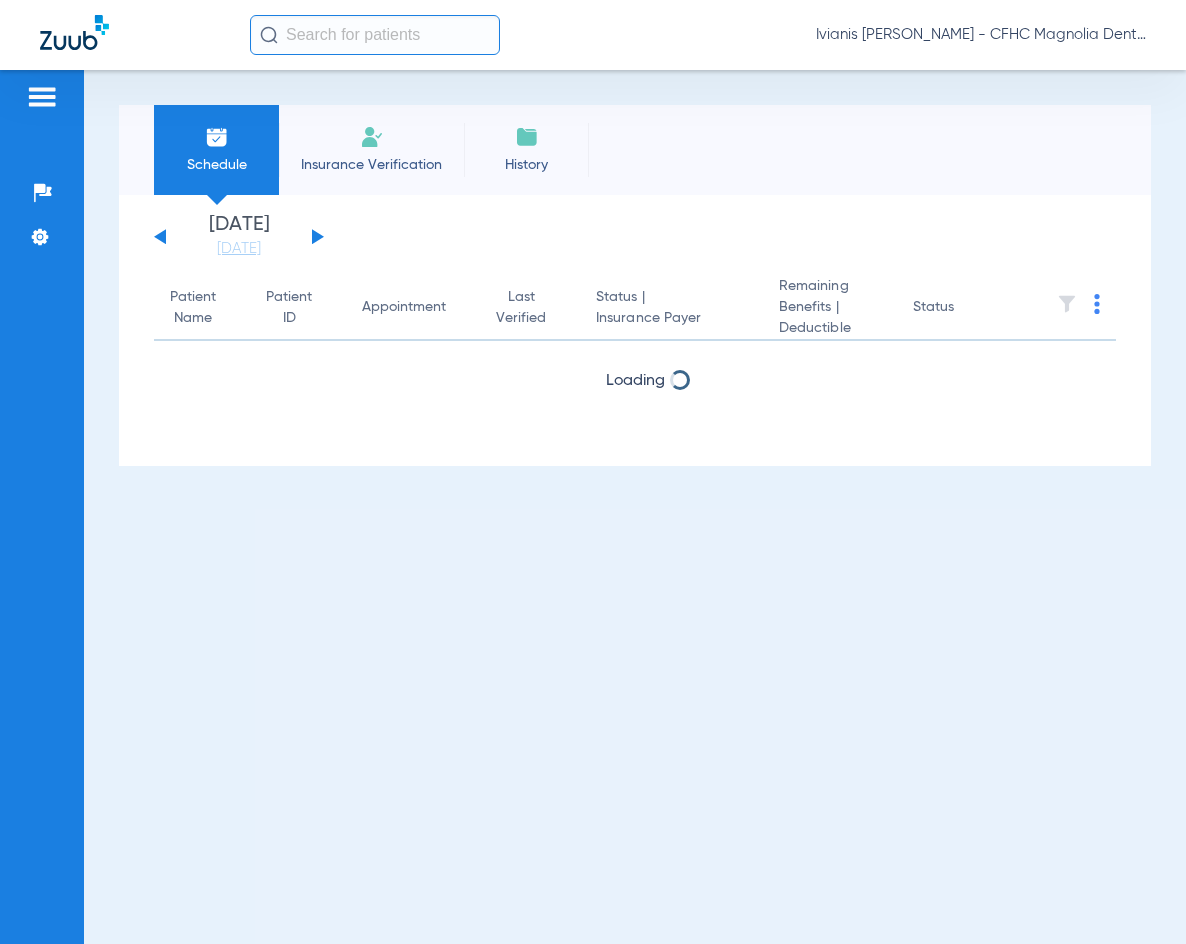 scroll, scrollTop: 0, scrollLeft: 0, axis: both 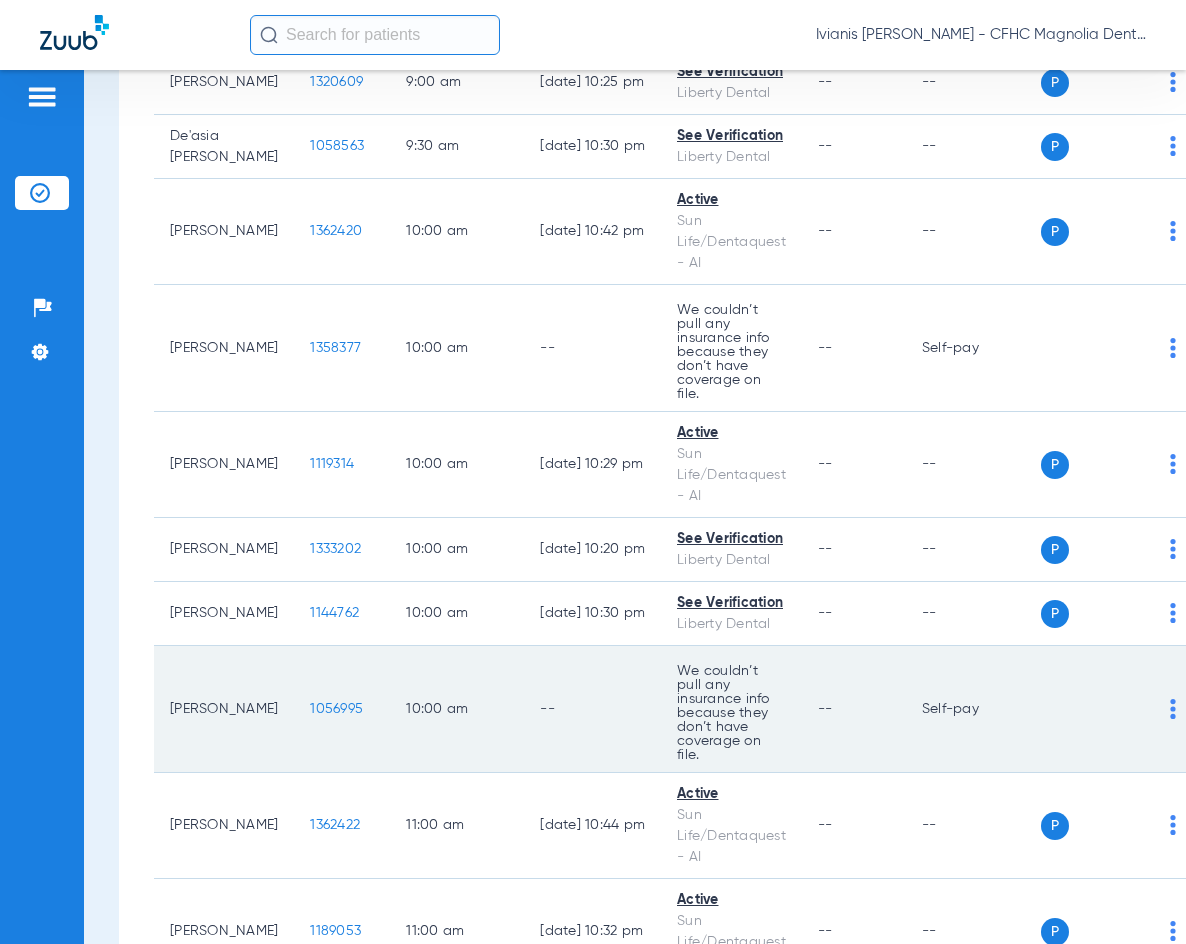 click on "1056995" 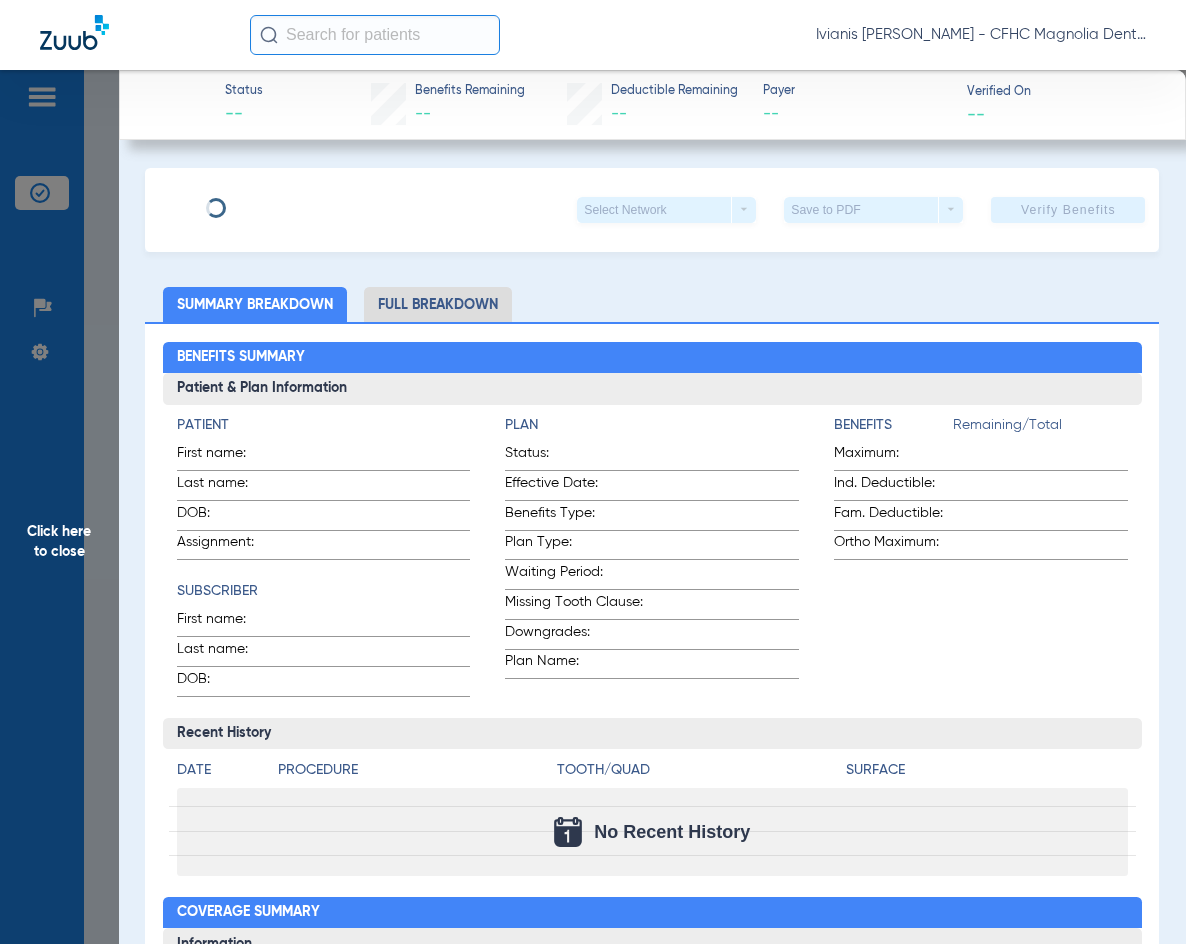 type on "DIANA" 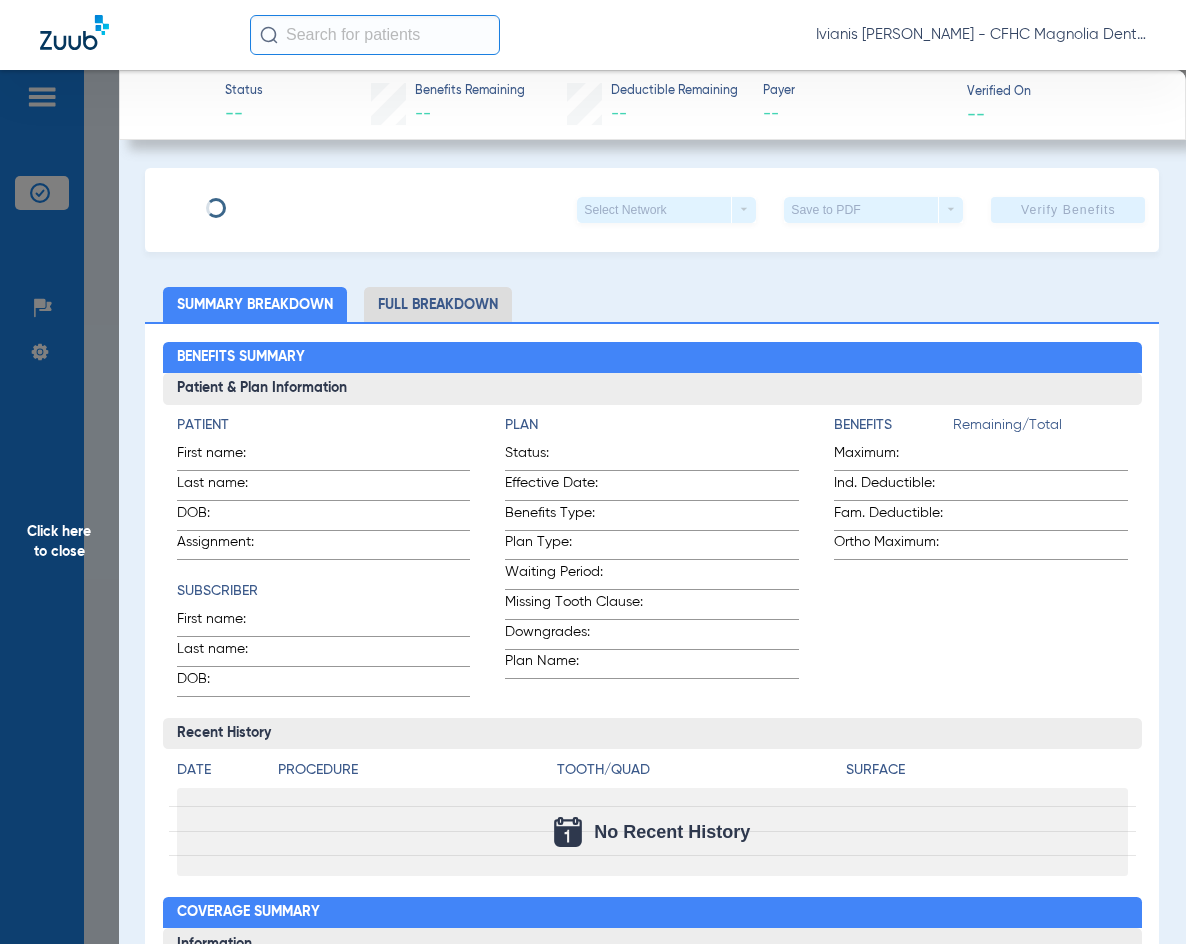 type on "CORTEZ" 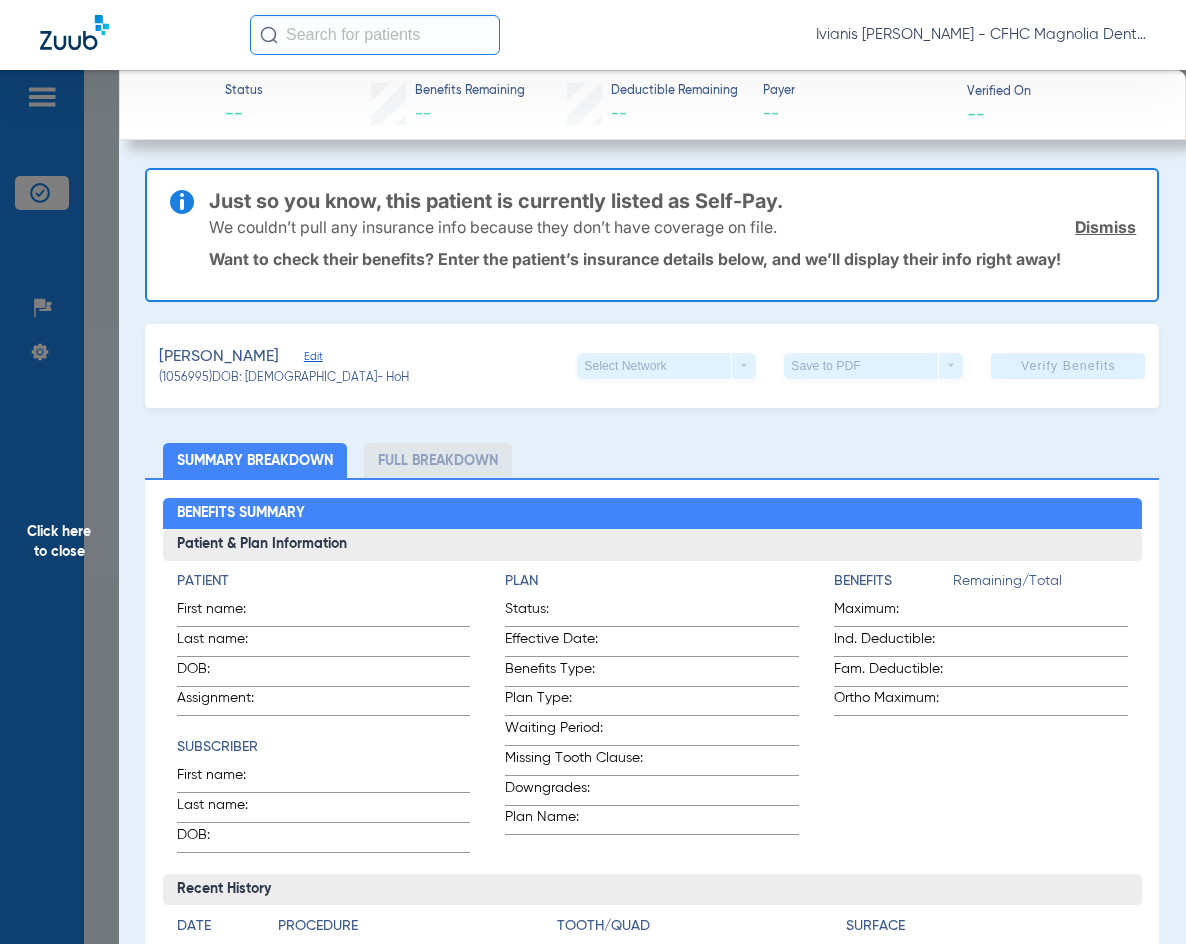 click on "Edit" 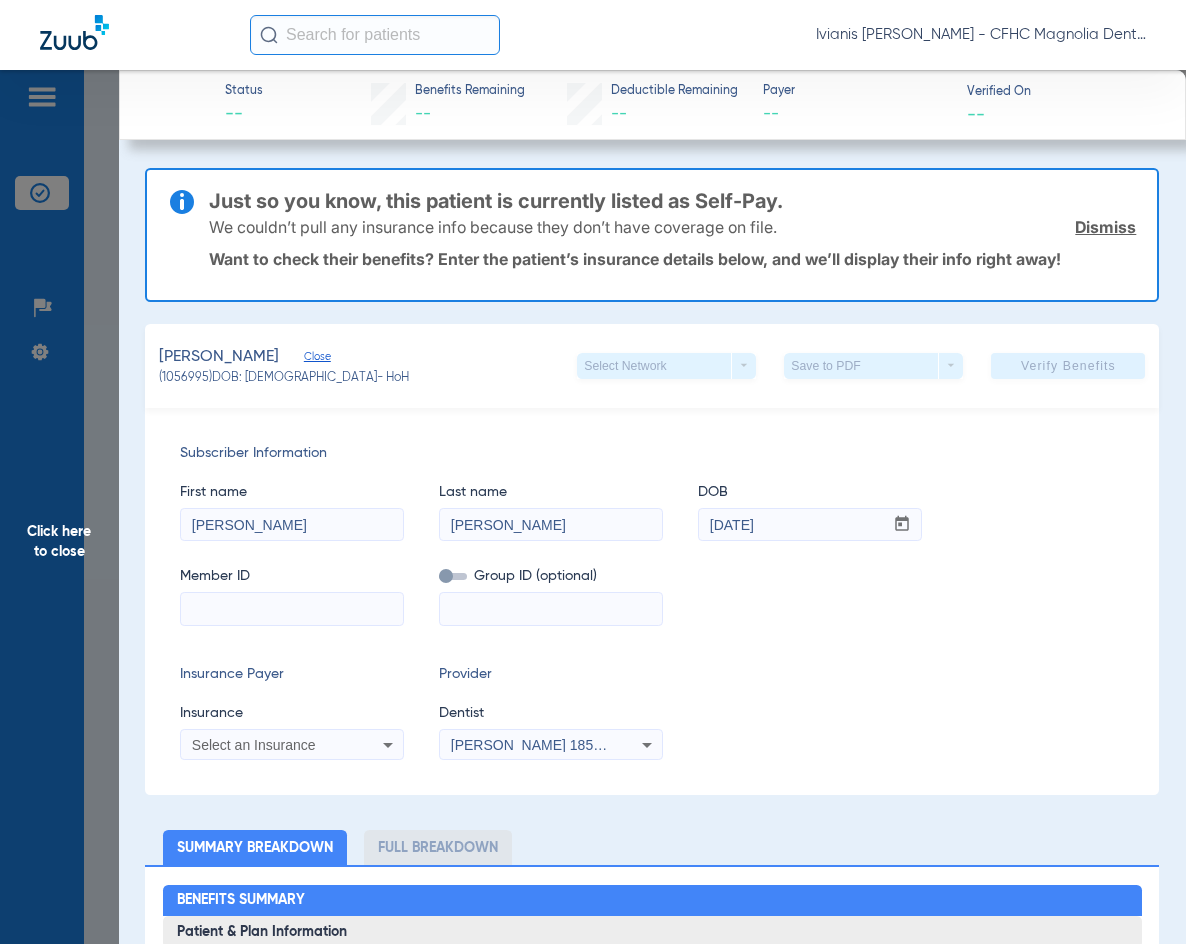 click on "Status --  Benefits Remaining   --   Deductible Remaining   --  Payer --  Verified On
--   Just so you know, this patient is currently listed as Self-Pay.  We couldn’t pull any insurance info because they don’t have coverage on file.  Dismiss  Want to check their benefits? Enter the patient’s insurance details below, and we’ll display their info right away!  CORTEZ, DIANA   Close   (1056995)   DOB: 04/06/2017   - HoH   Select Network  arrow_drop_down  Save to PDF  arrow_drop_down  Verify Benefits   Subscriber Information   First name  DIANA  Last name  CORTEZ  DOB  mm / dd / yyyy 04/06/2017  Member ID   Group ID (optional)   Insurance Payer   Insurance
Select an Insurance  Provider   Dentist
Archana Antony  1851607766  Summary Breakdown   Full Breakdown  Benefits Summary Patient & Plan Information Patient First name:    Last name:    DOB:    Assignment:    Subscriber First name:    Last name:    DOB:    Plan Status:    Effective Date:    Benefits Type:    Plan Type:    Waiting Period:" 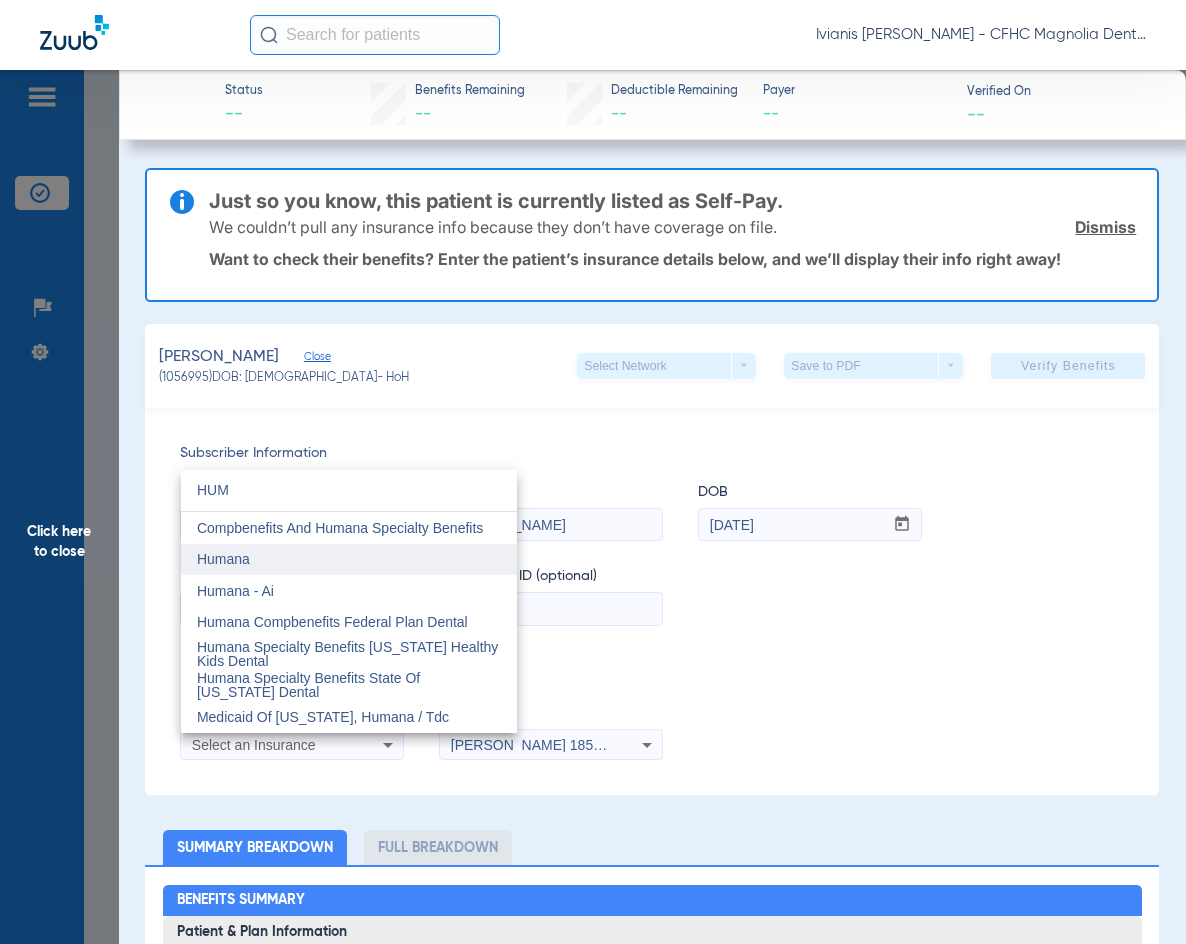 type on "HUM" 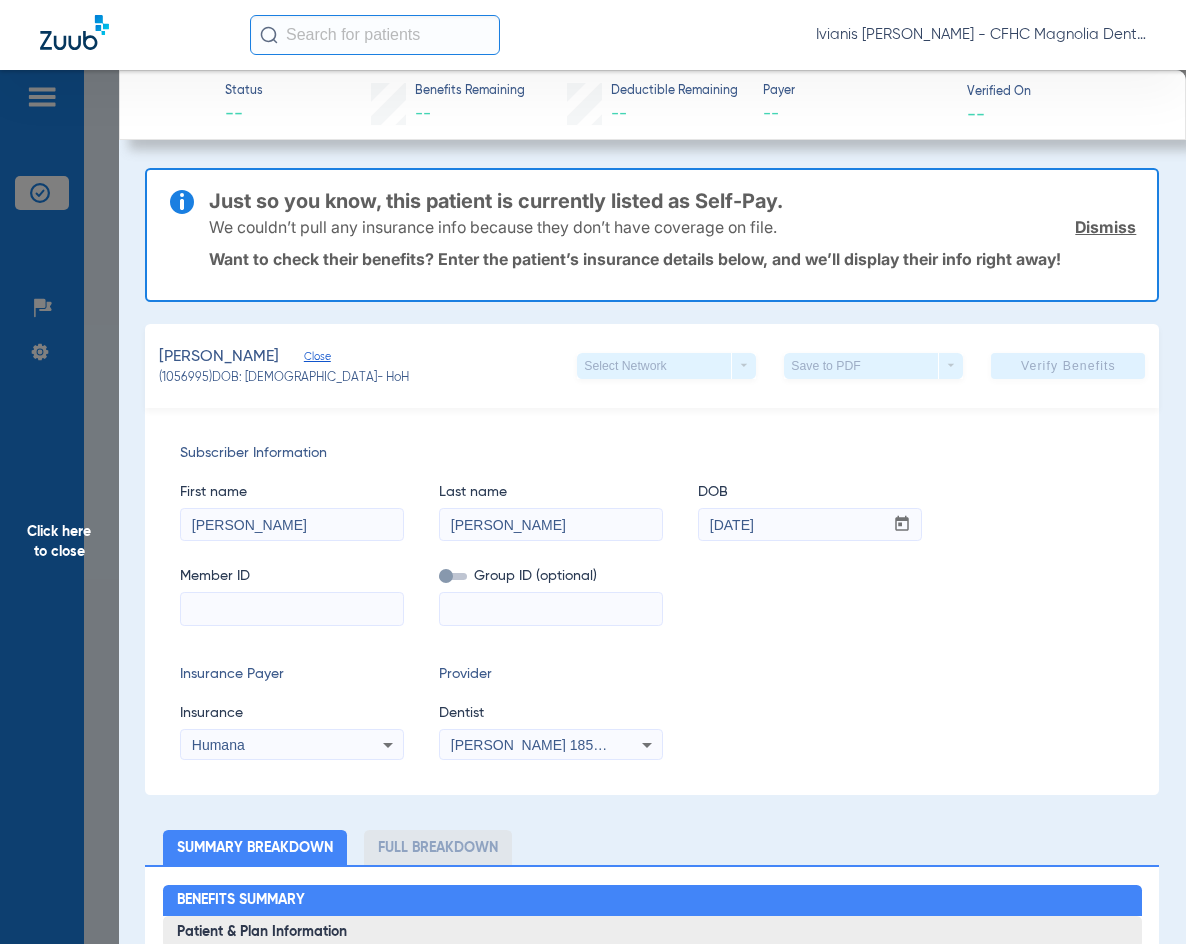 drag, startPoint x: 240, startPoint y: 589, endPoint x: 240, endPoint y: 603, distance: 14 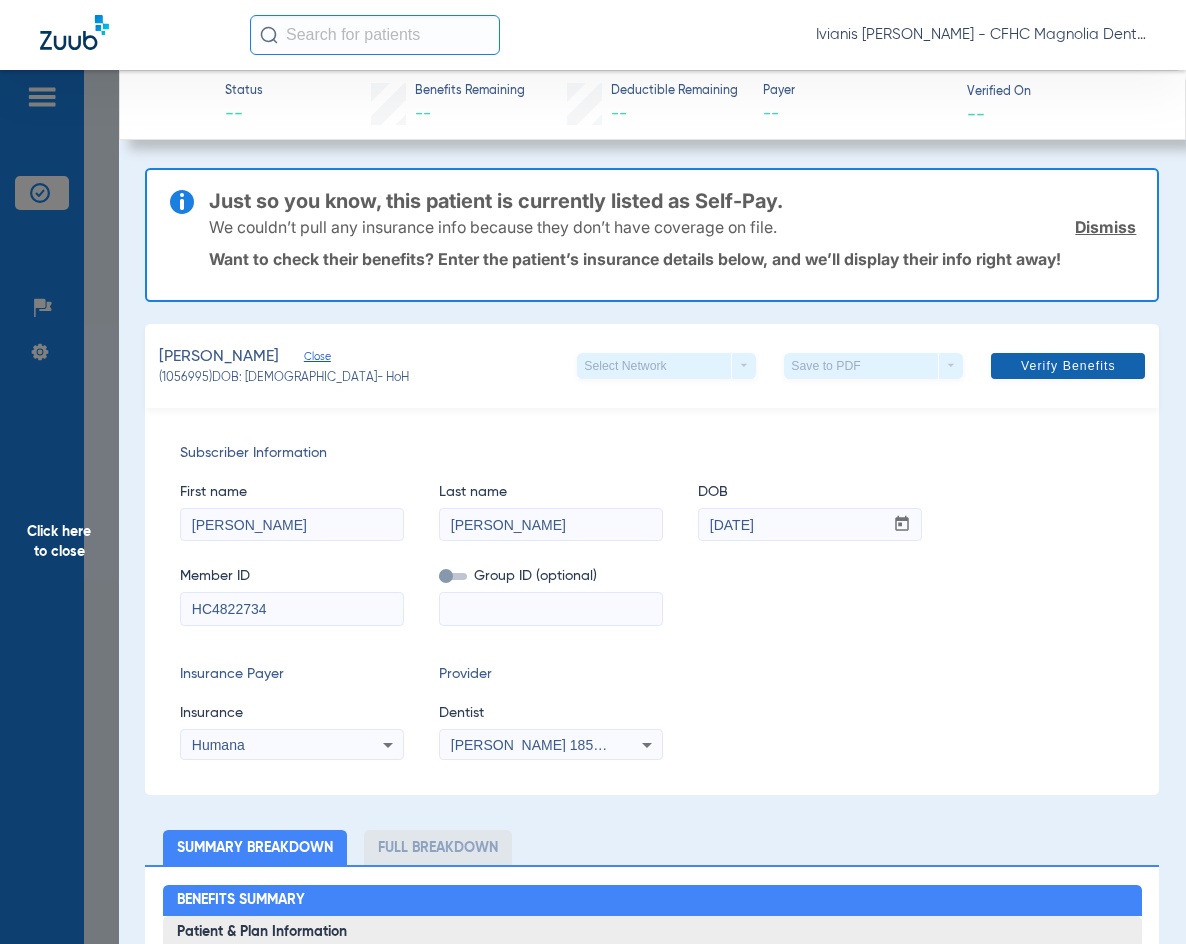 click on "Verify Benefits" 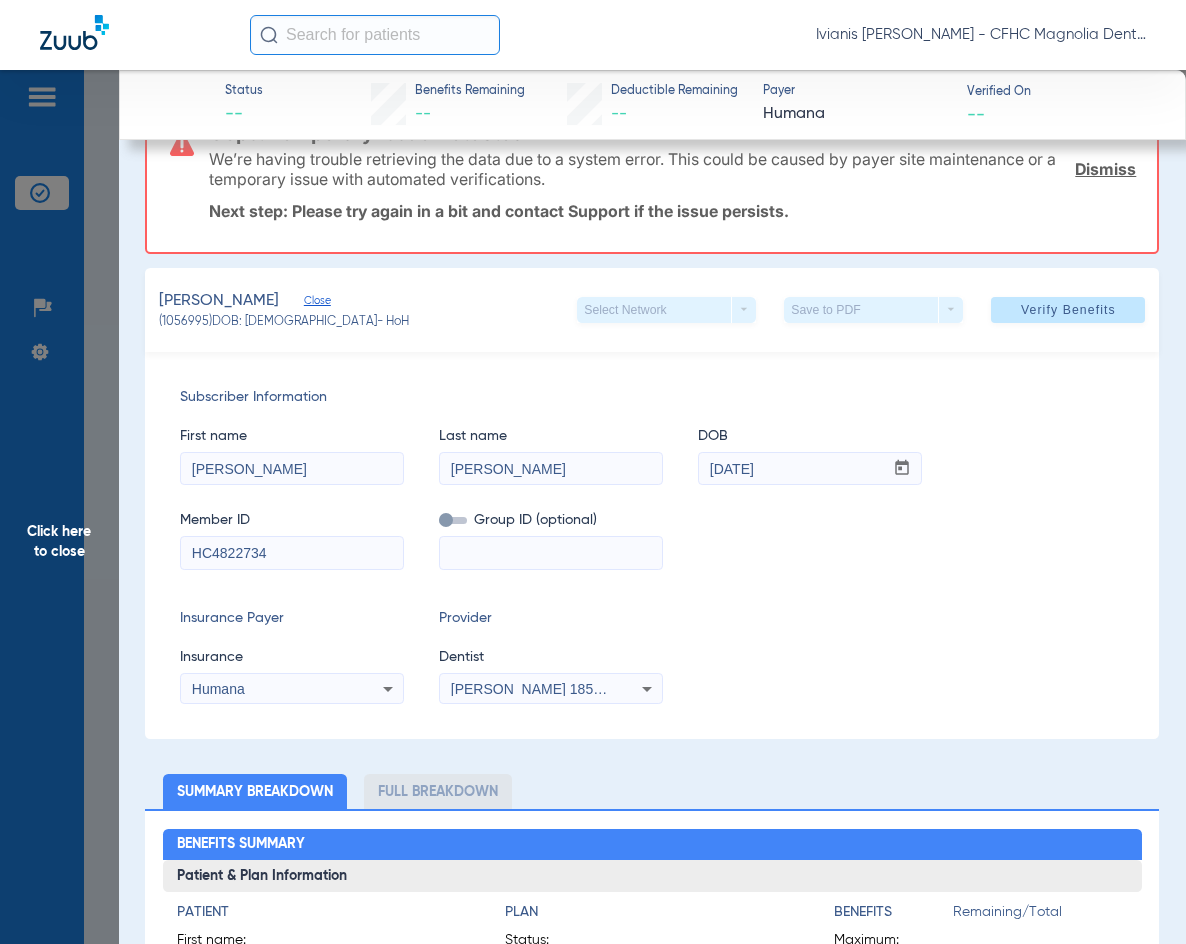 scroll, scrollTop: 200, scrollLeft: 0, axis: vertical 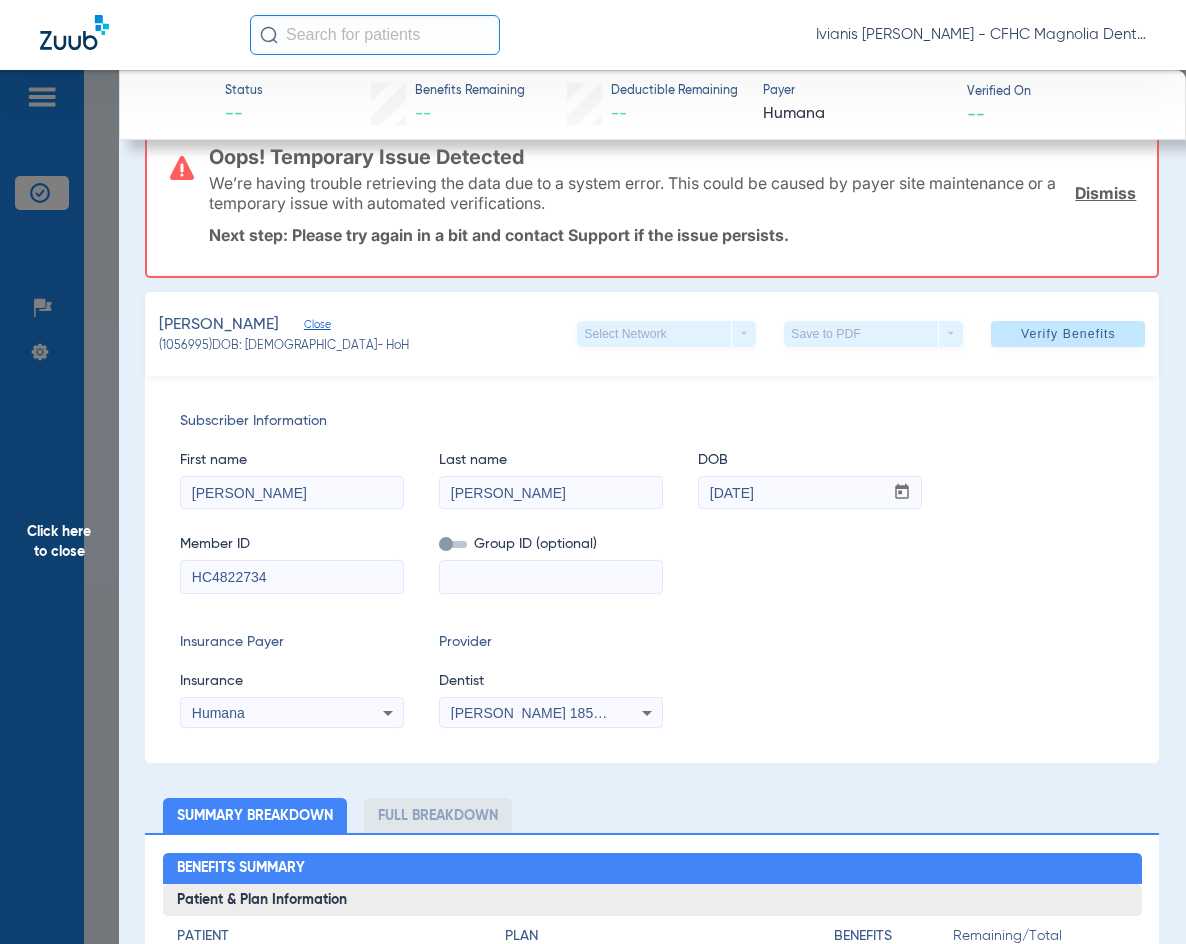 click on "HC4822734" at bounding box center [292, 577] 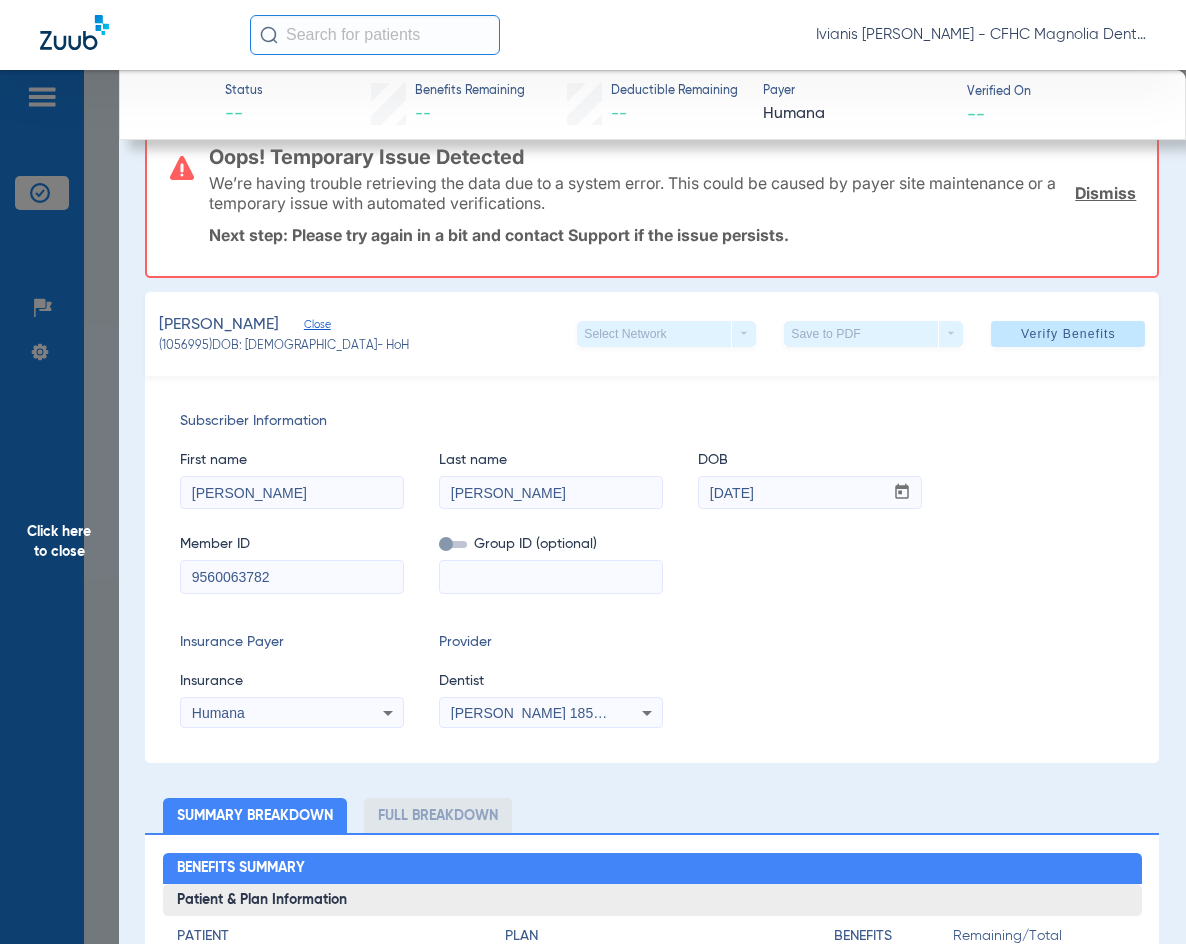type on "9560063782" 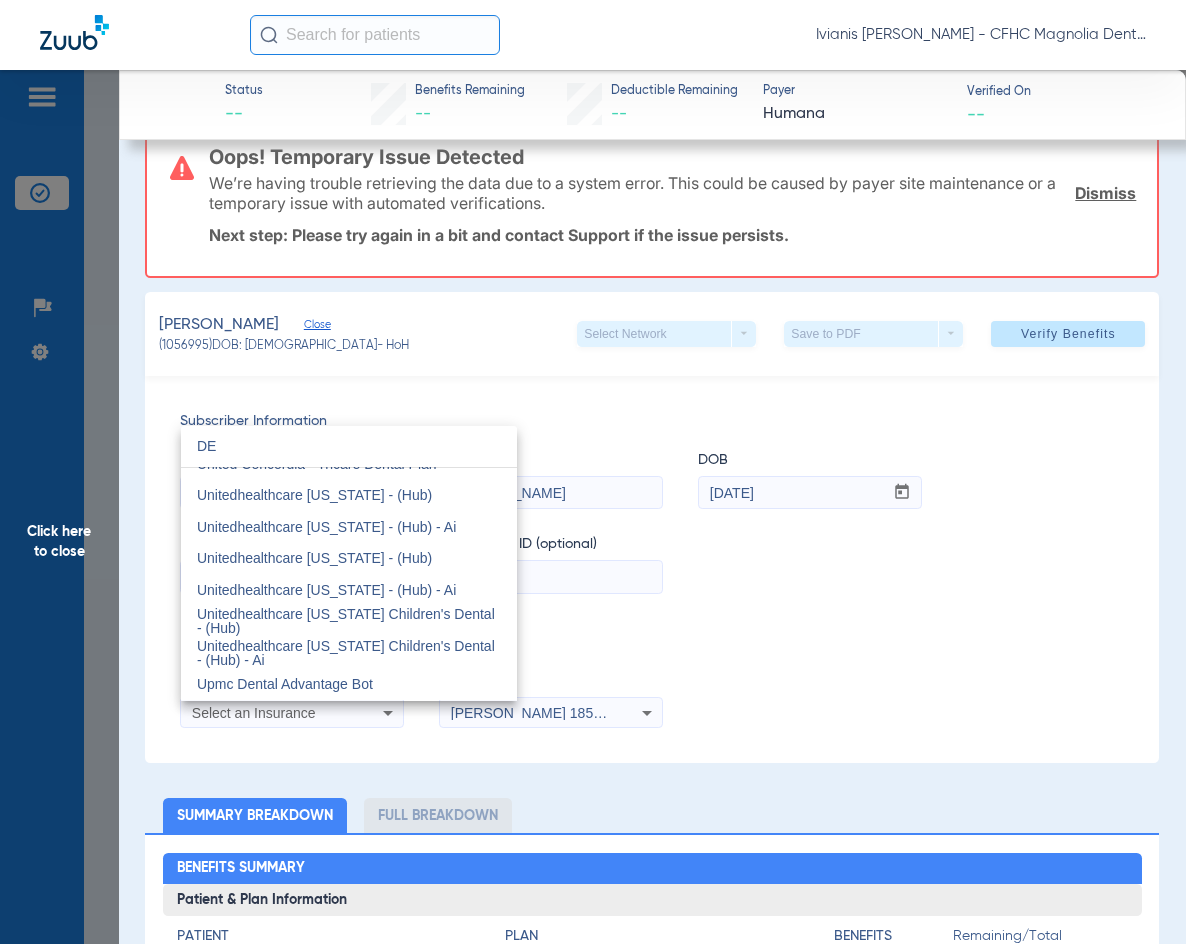scroll, scrollTop: 42, scrollLeft: 0, axis: vertical 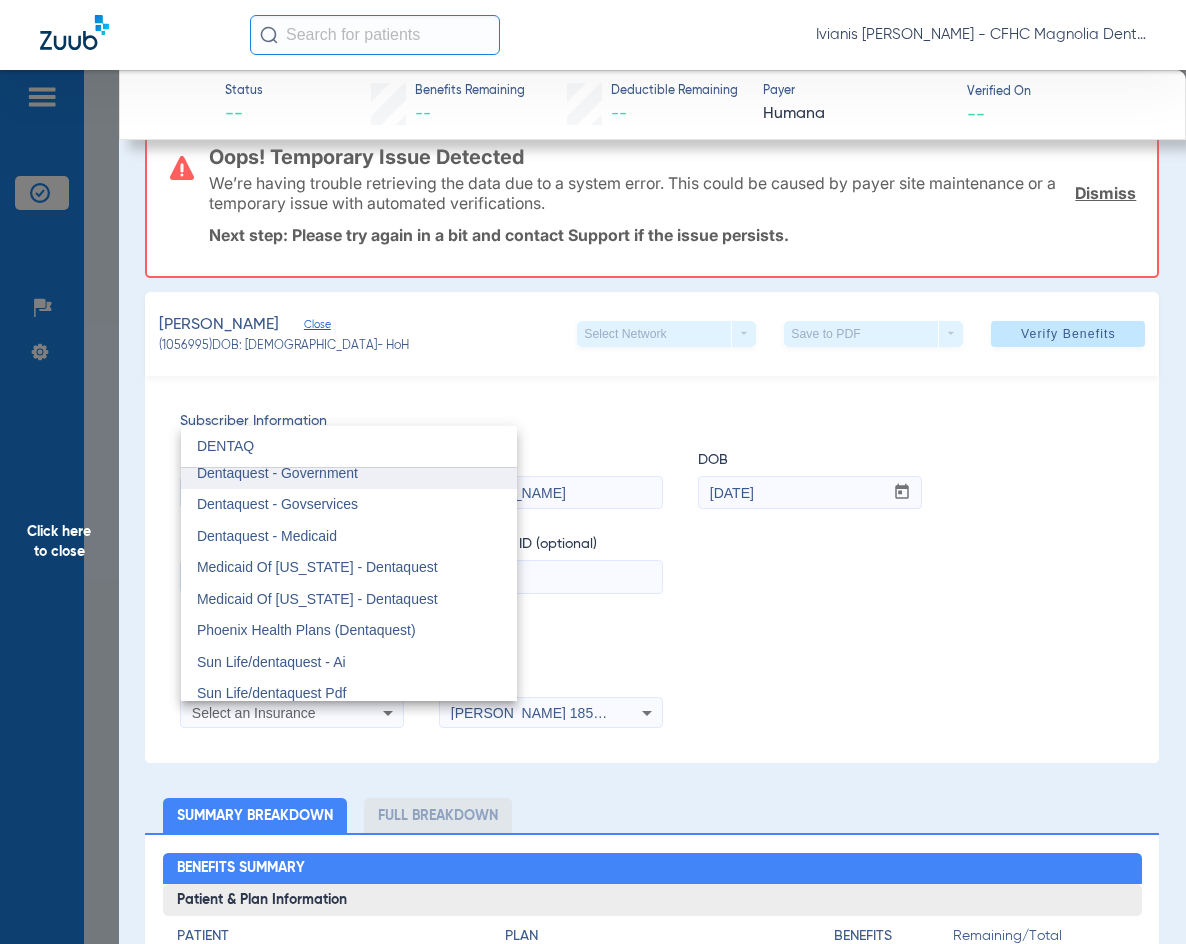 type on "DENTAQ" 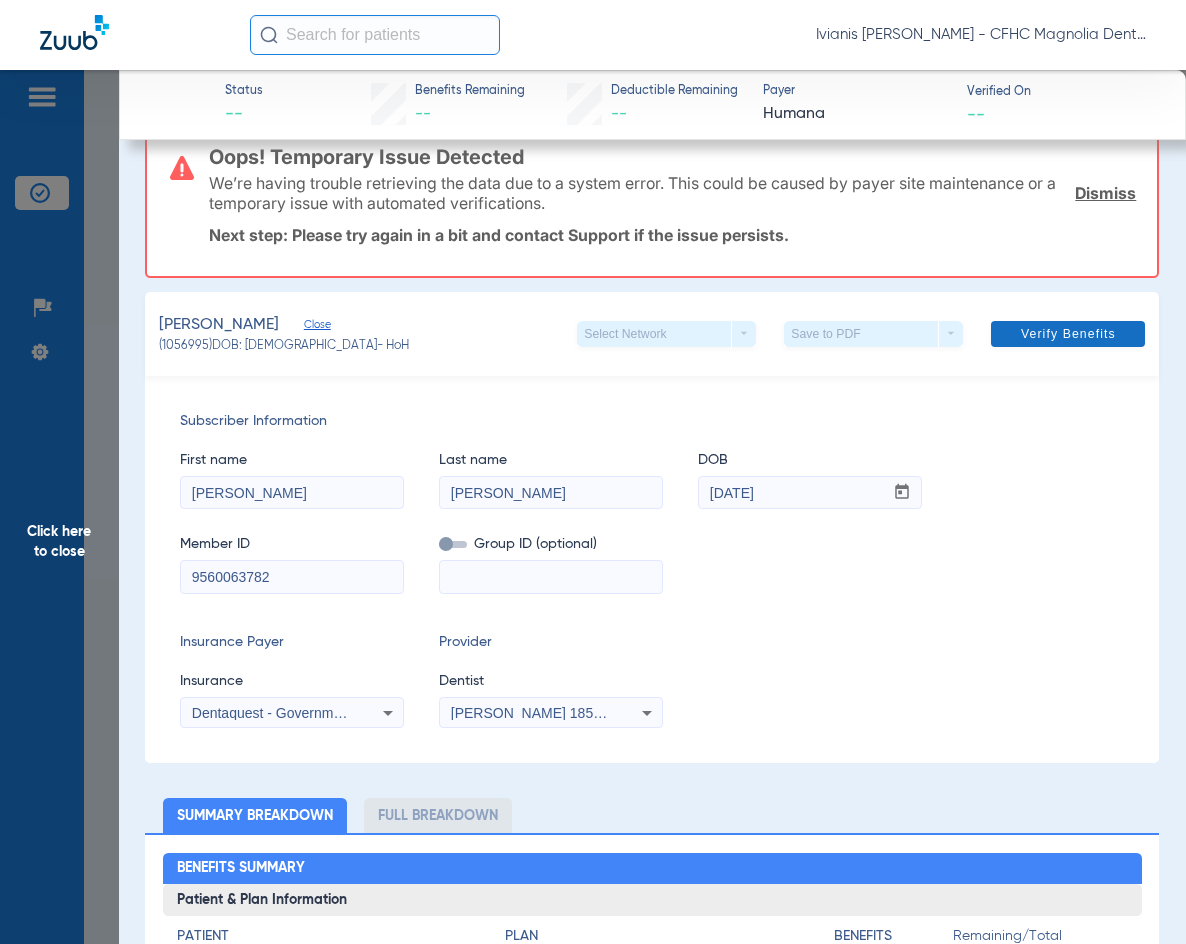 click on "Verify Benefits" 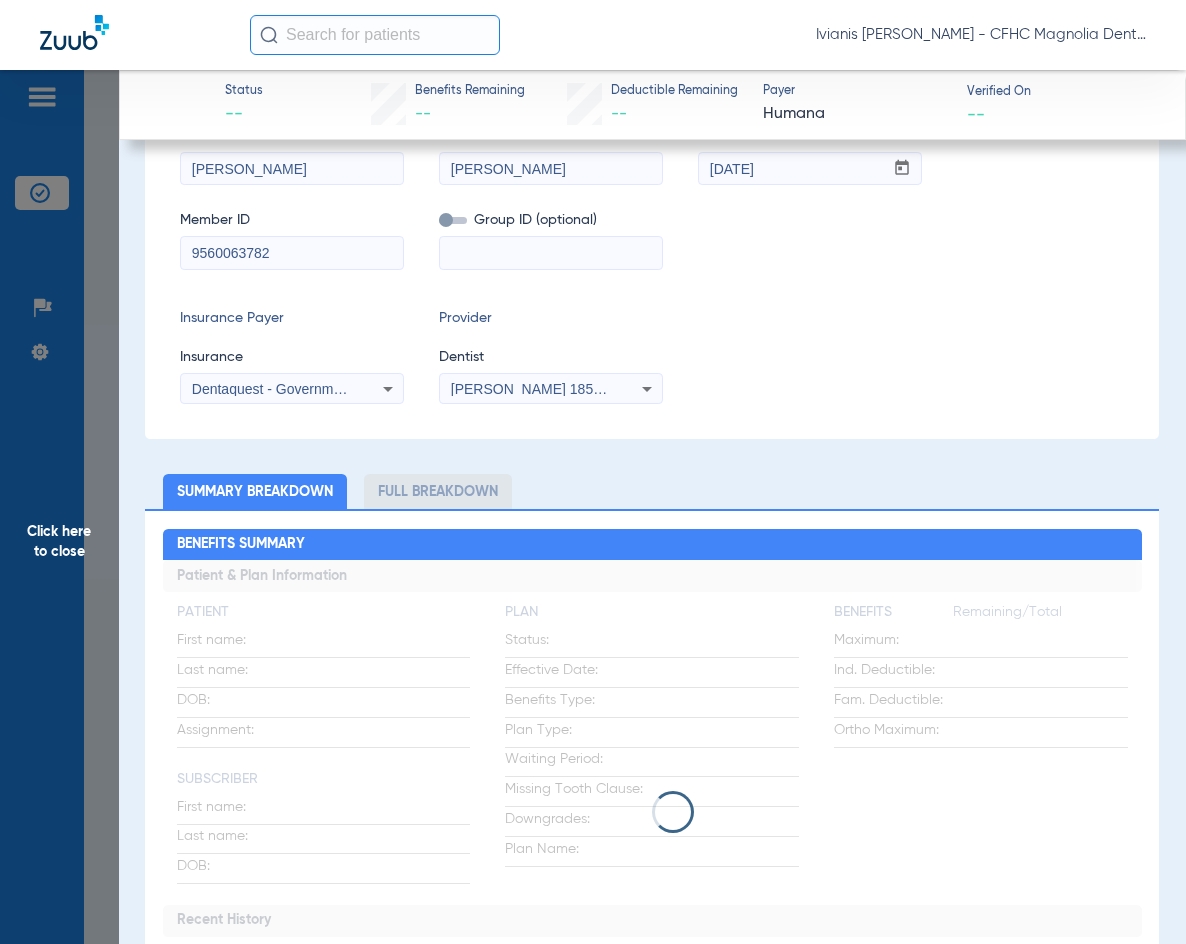 scroll, scrollTop: 0, scrollLeft: 0, axis: both 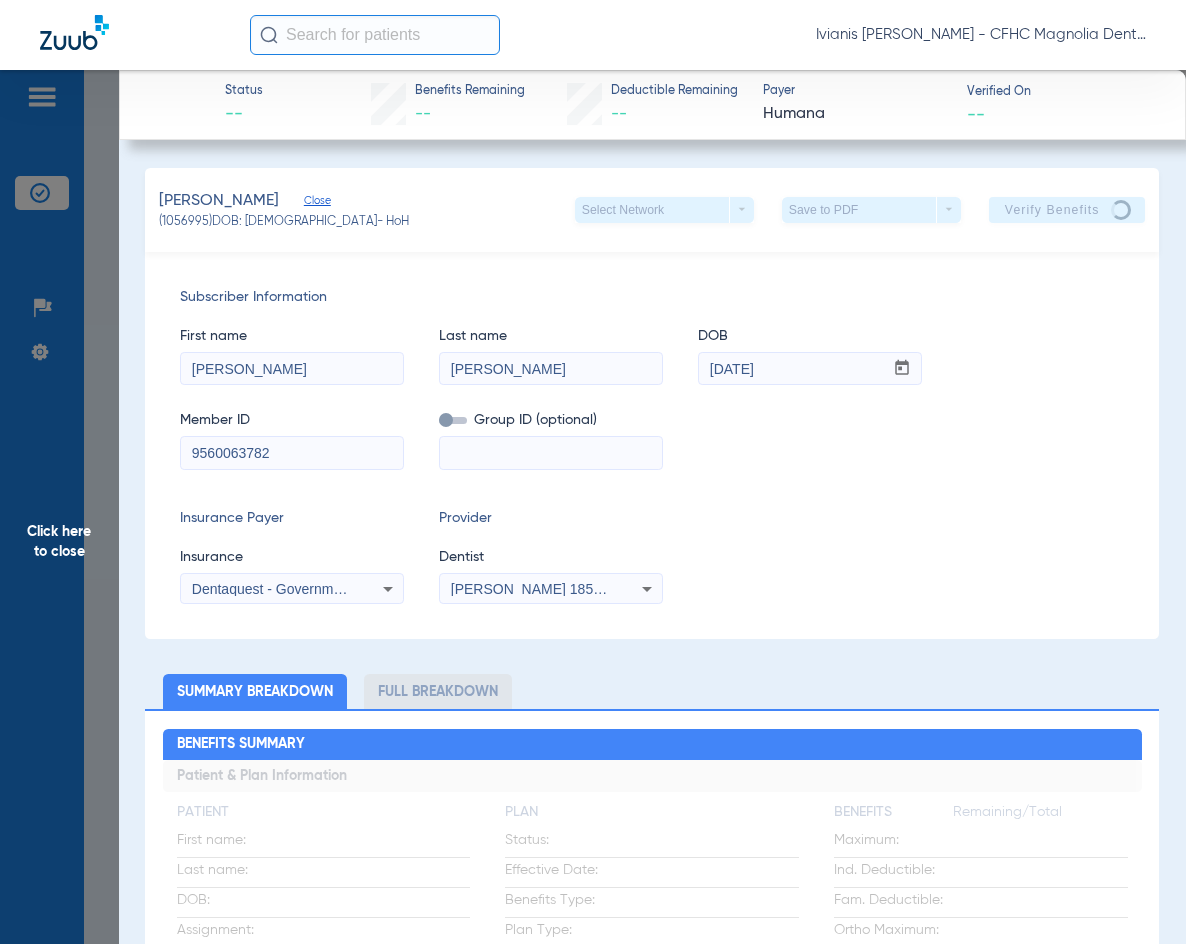 click on "Insurance Payer   Insurance
Dentaquest - Government  Provider   Dentist
Archana Antony  1851607766" 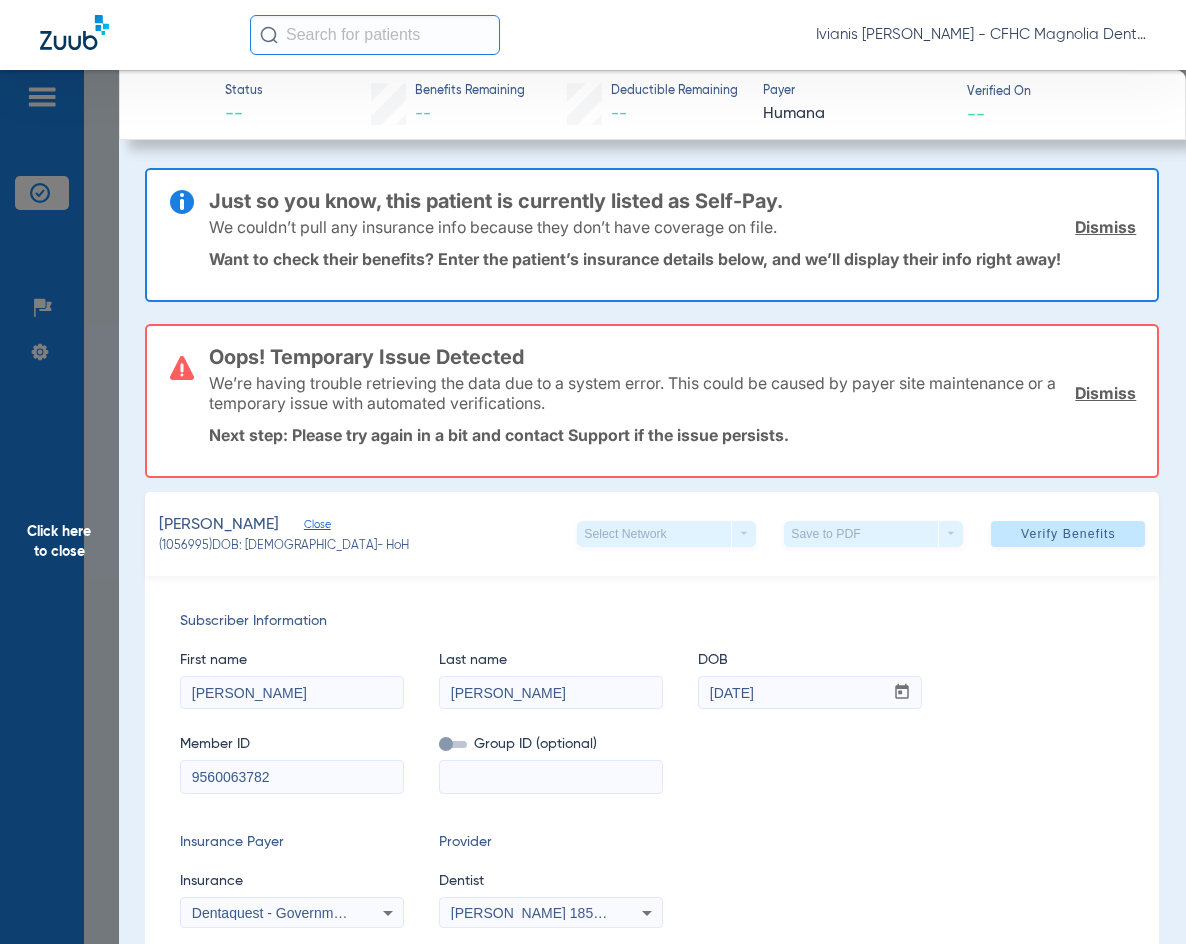 drag, startPoint x: 823, startPoint y: 773, endPoint x: 813, endPoint y: 732, distance: 42.201897 